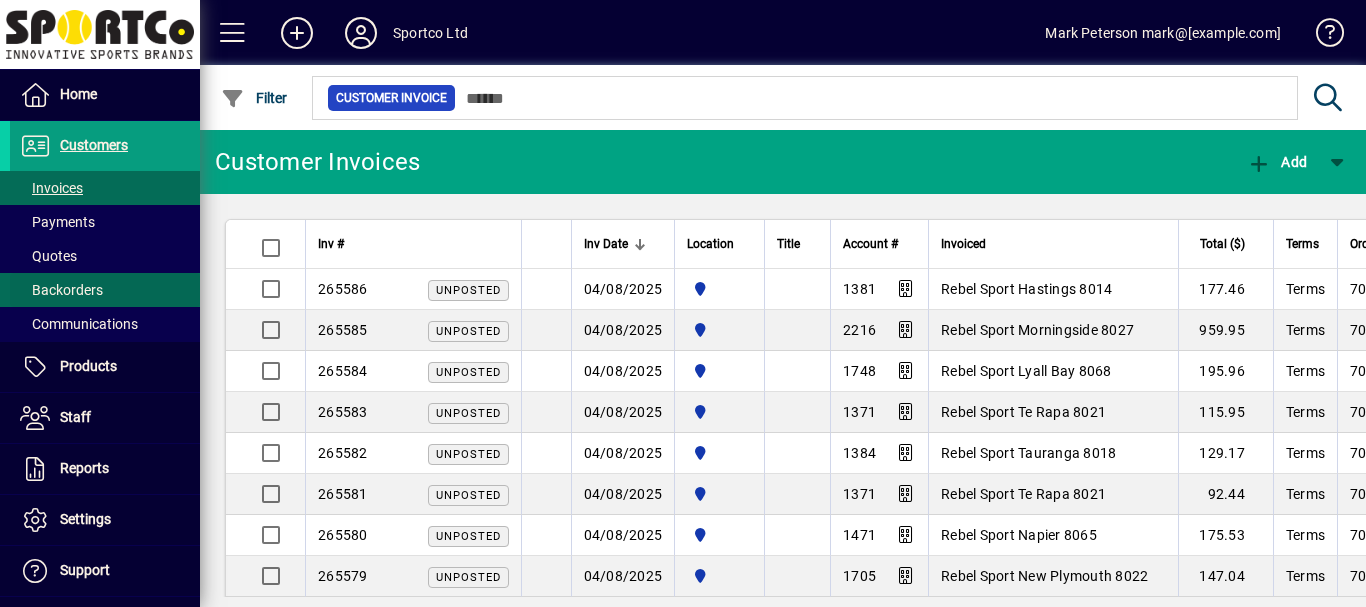 scroll, scrollTop: 0, scrollLeft: 0, axis: both 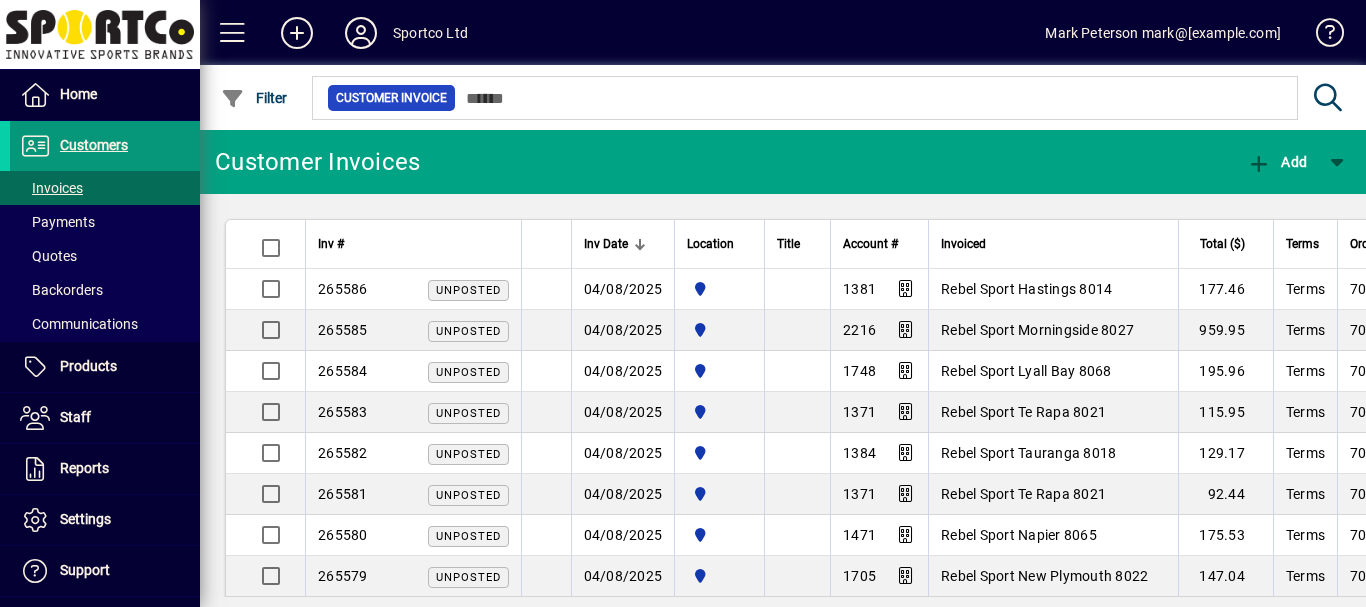 drag, startPoint x: 86, startPoint y: 144, endPoint x: 70, endPoint y: 158, distance: 21.260292 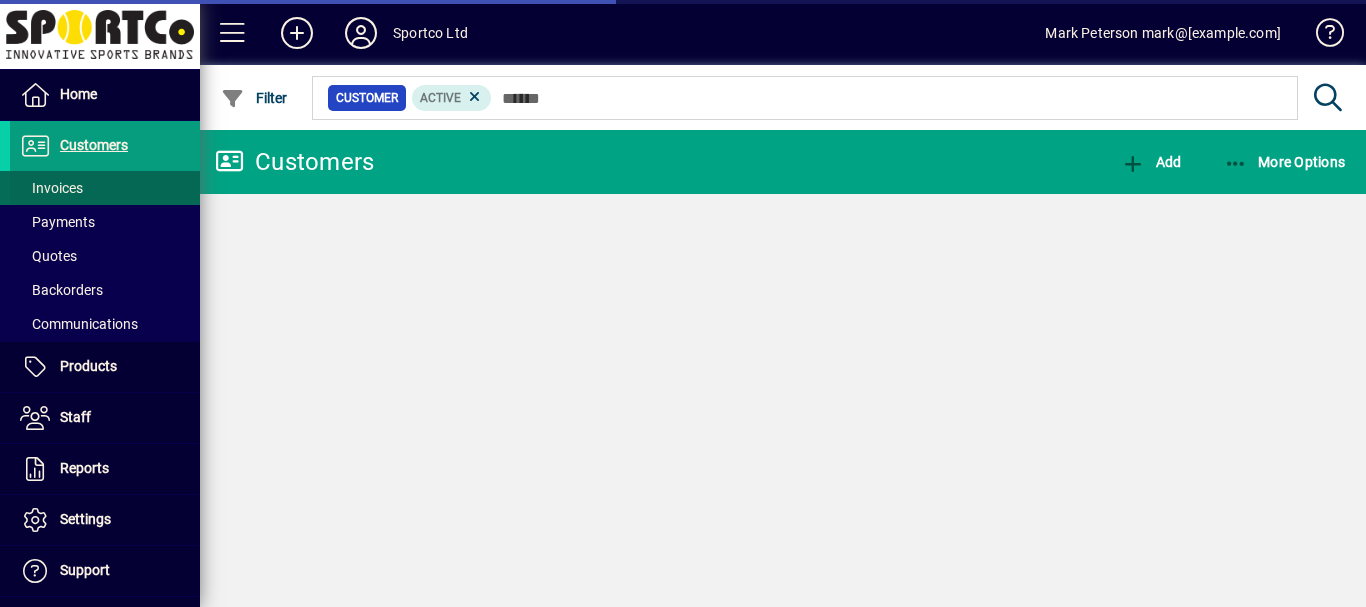 drag, startPoint x: 60, startPoint y: 190, endPoint x: 89, endPoint y: 191, distance: 29.017237 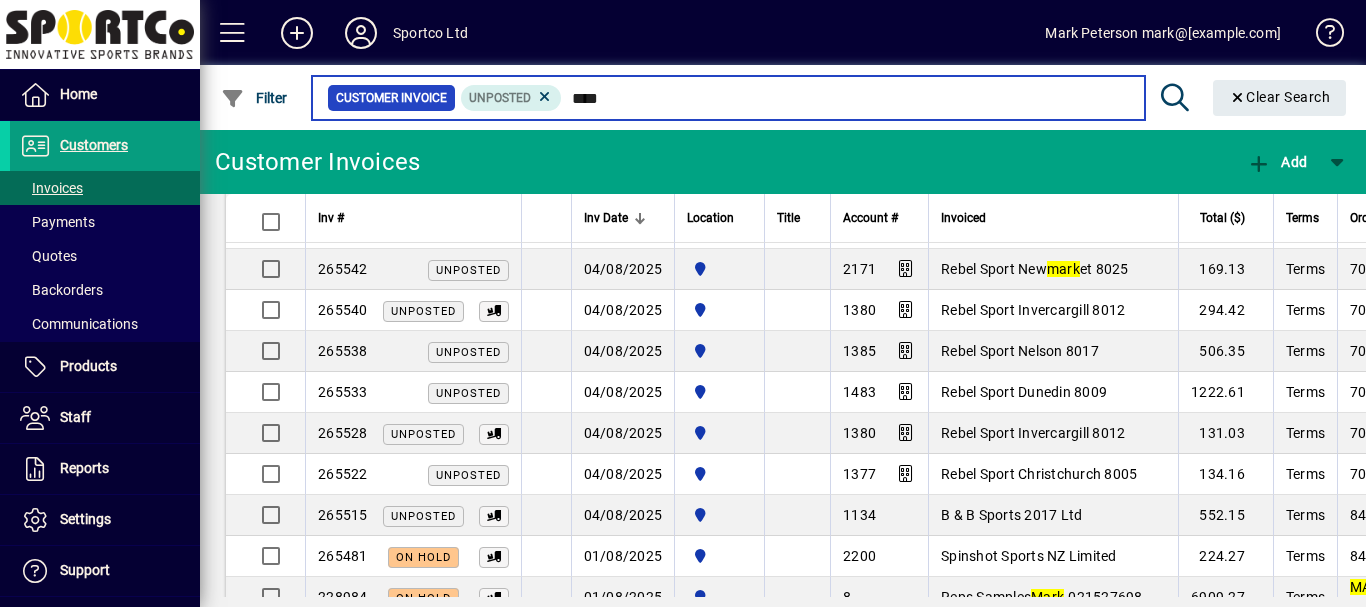 scroll, scrollTop: 435, scrollLeft: 0, axis: vertical 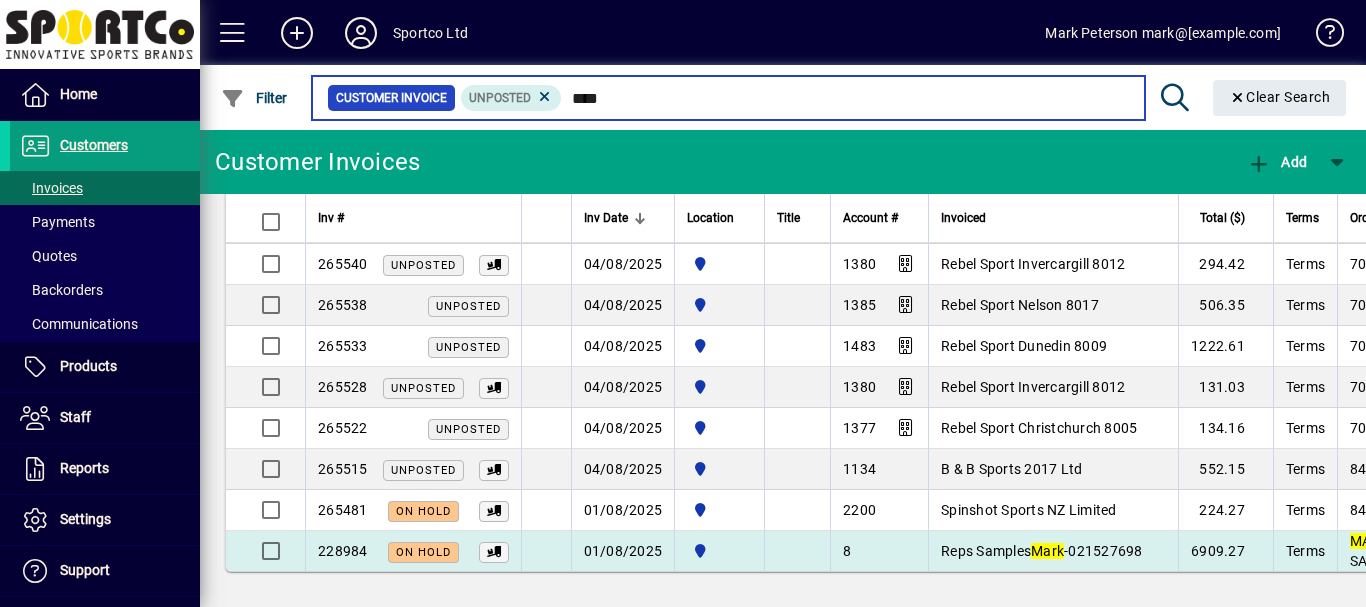 type on "****" 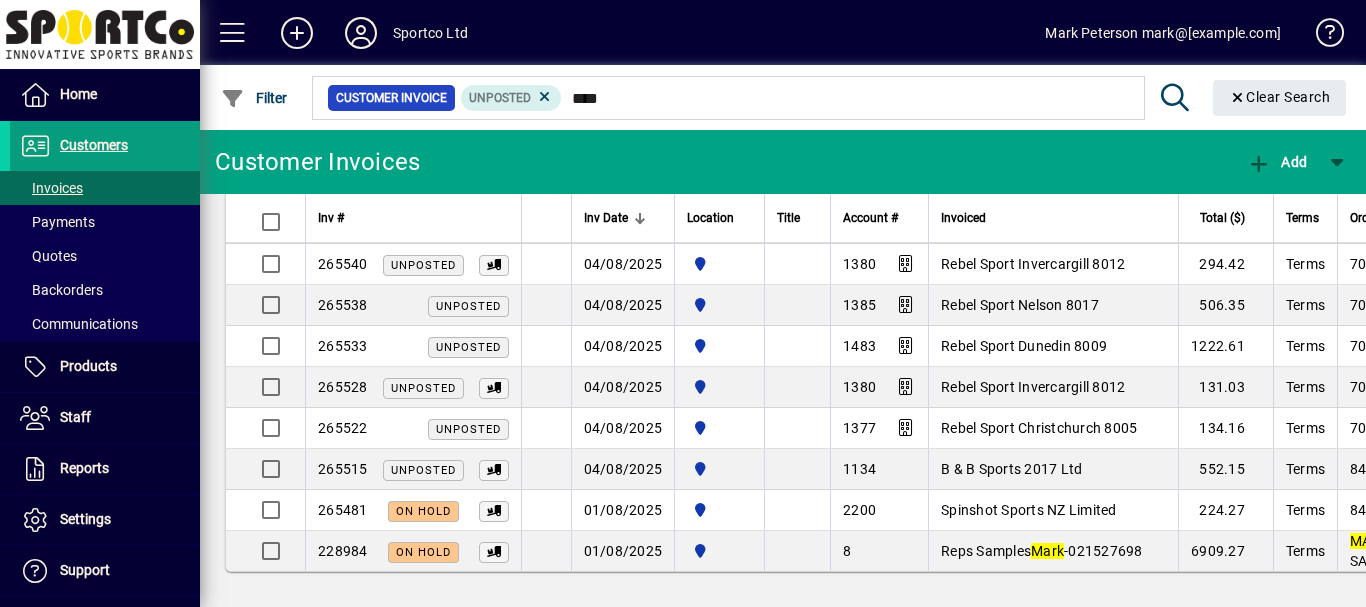 click on "Reps Samples  Mark -021527698" at bounding box center [1042, 551] 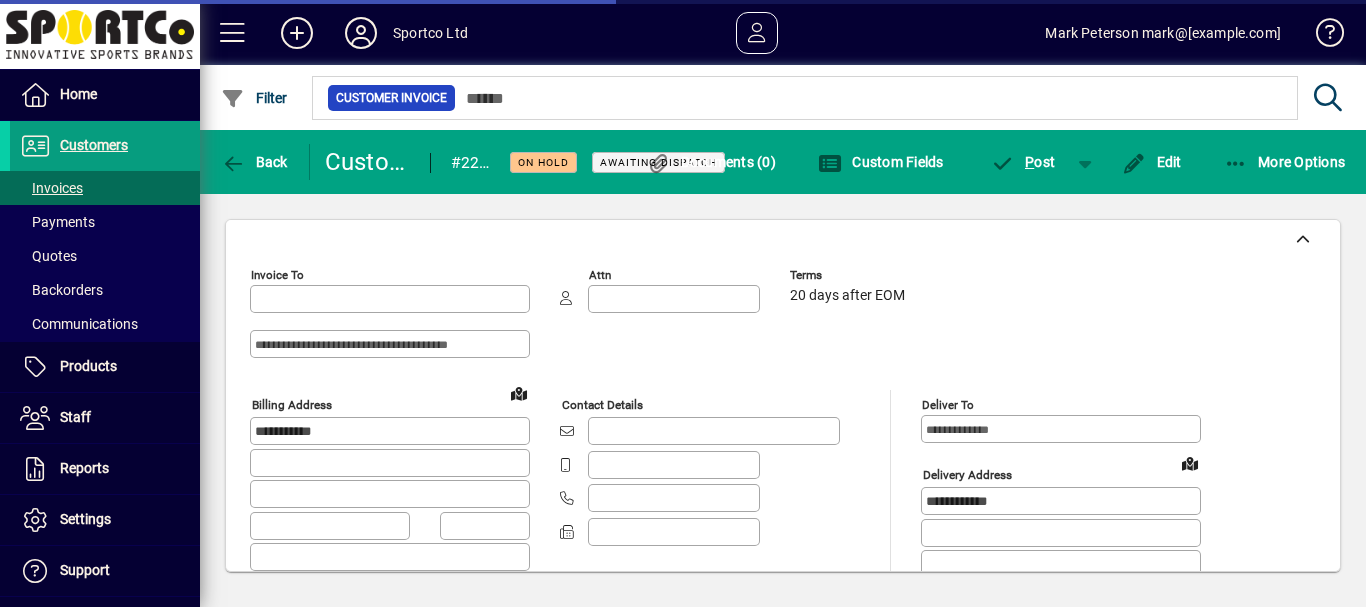type on "**********" 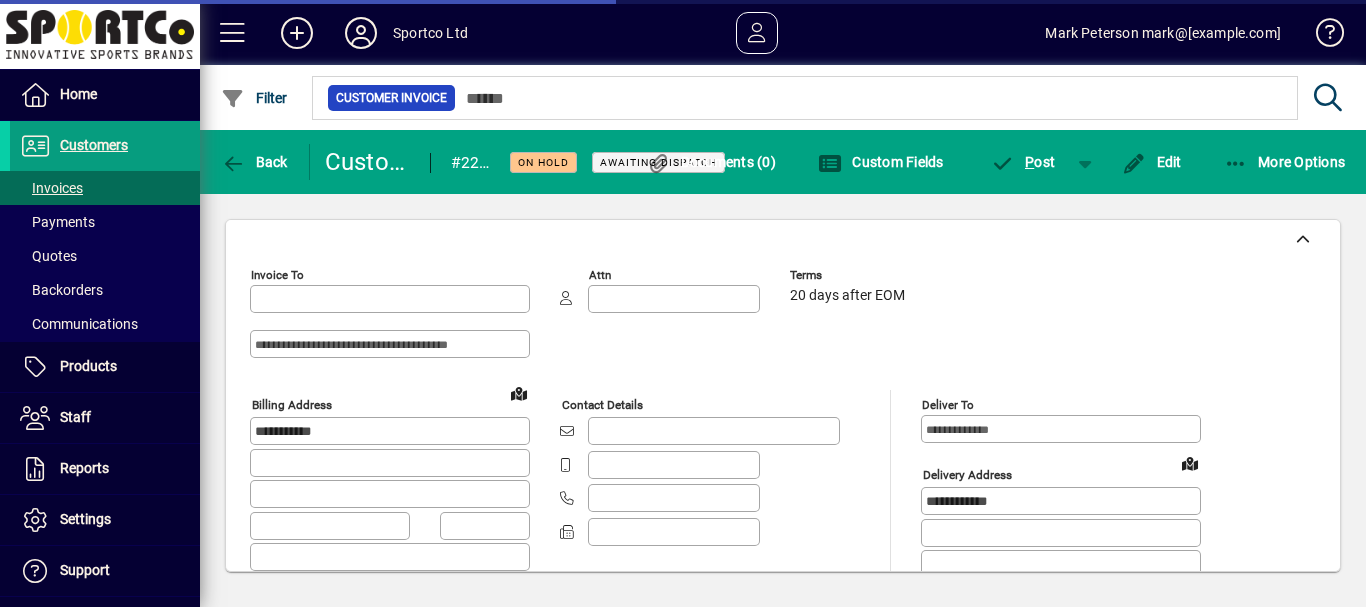 type on "**********" 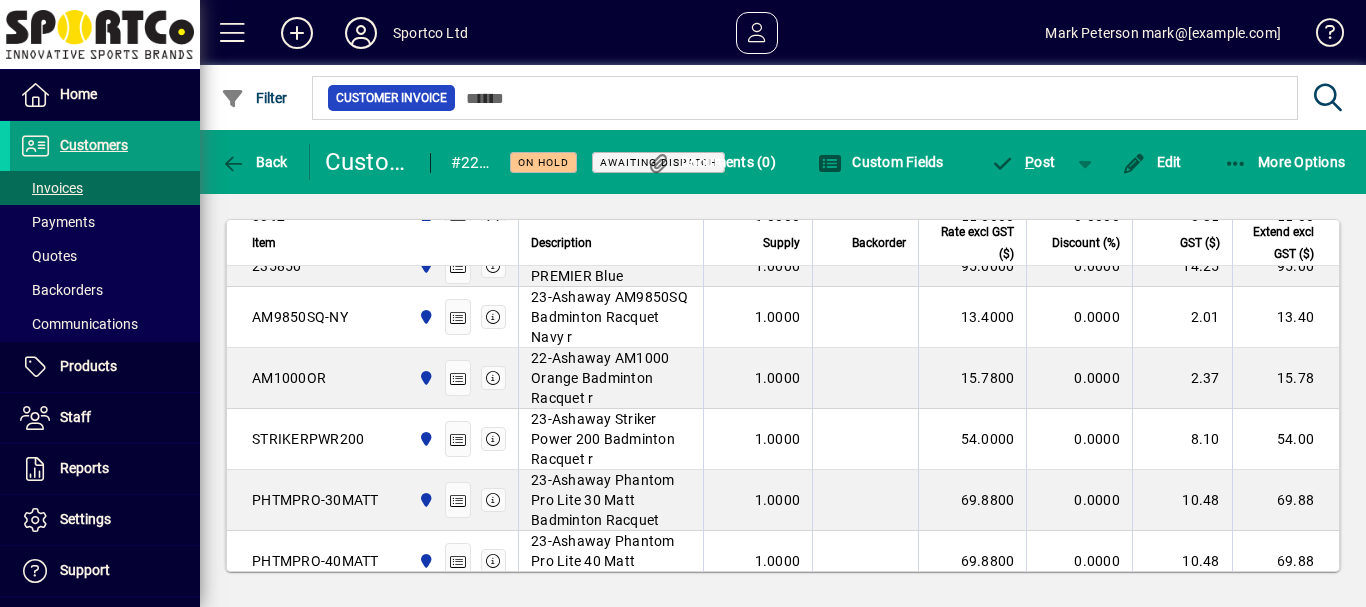 scroll, scrollTop: 1131, scrollLeft: 0, axis: vertical 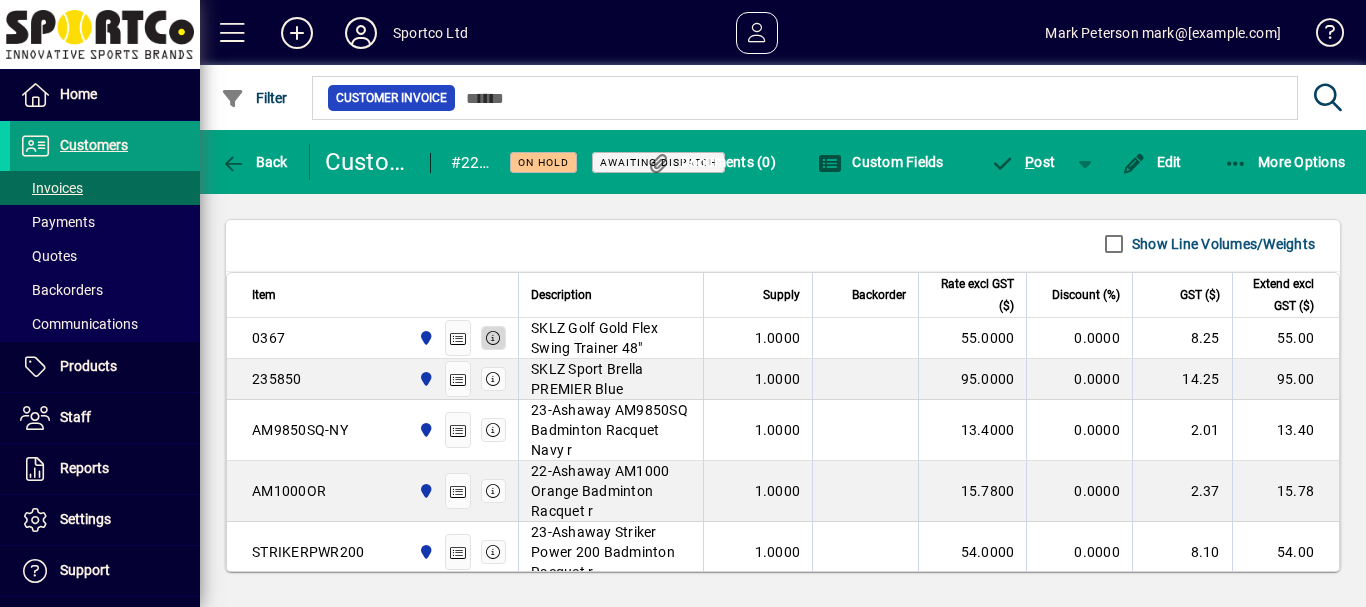 click 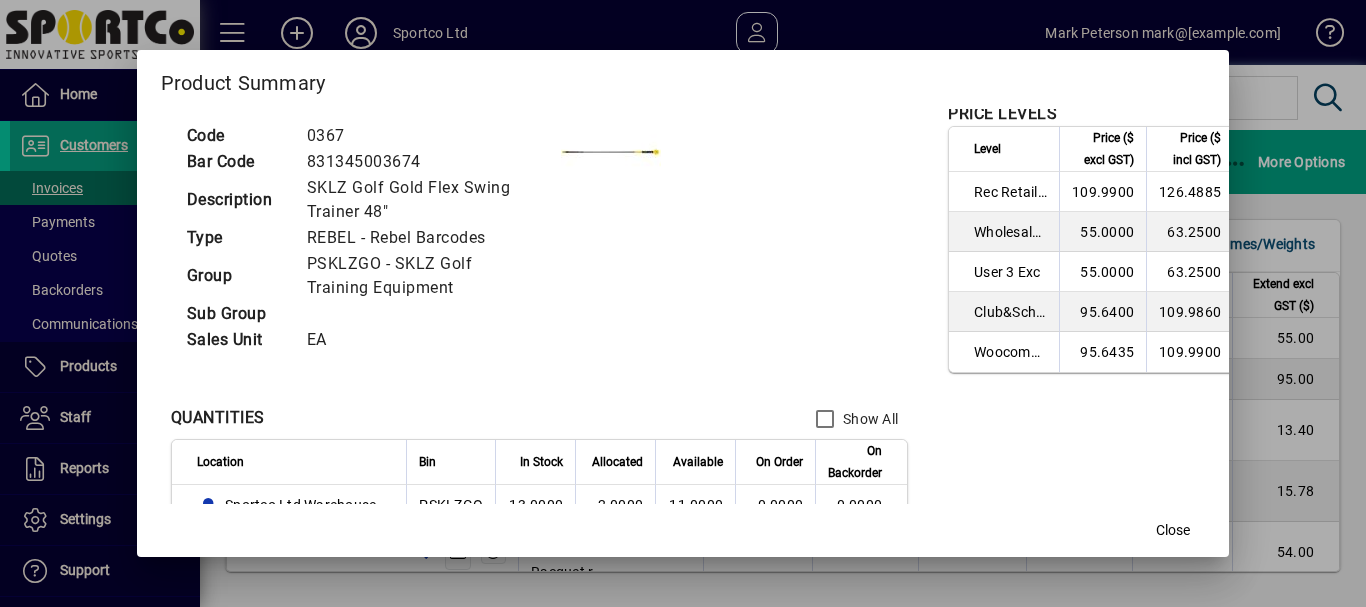 scroll, scrollTop: 0, scrollLeft: 0, axis: both 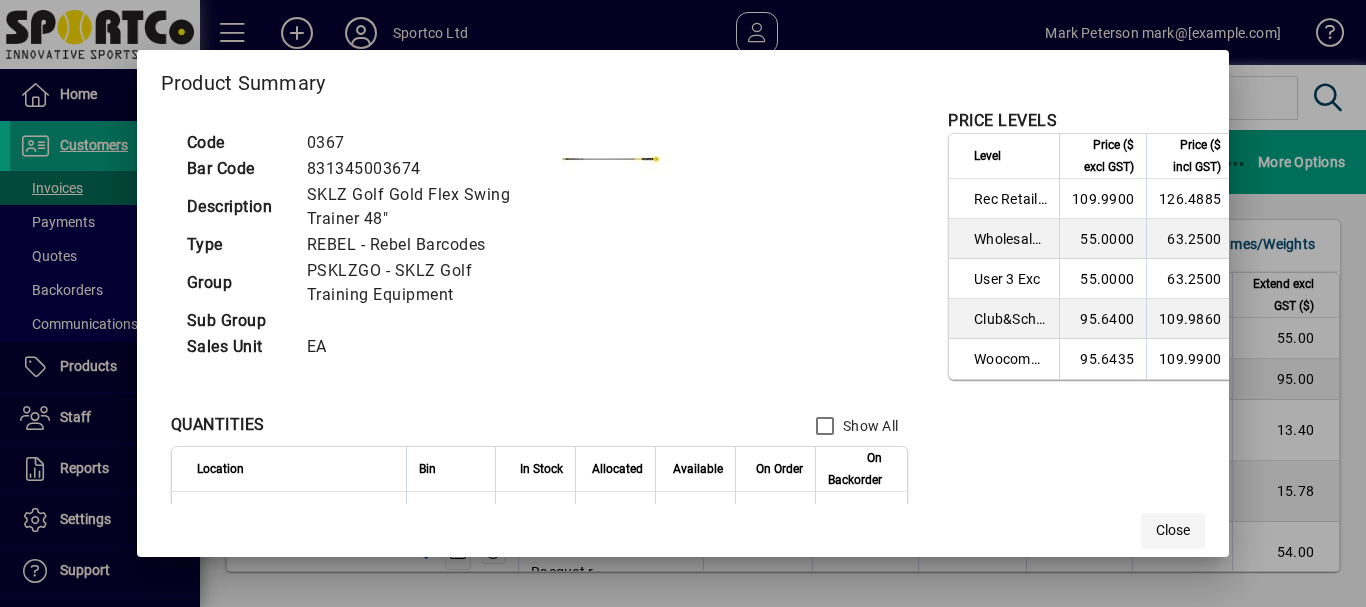click on "Close" 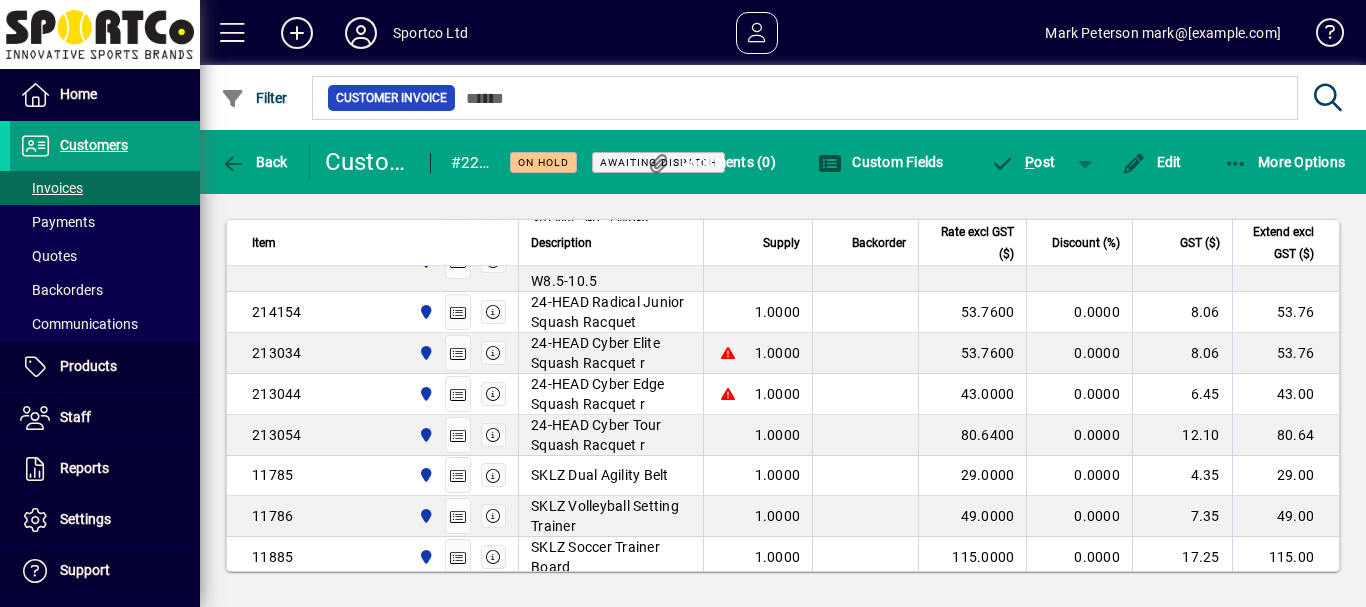 scroll, scrollTop: 3686, scrollLeft: 0, axis: vertical 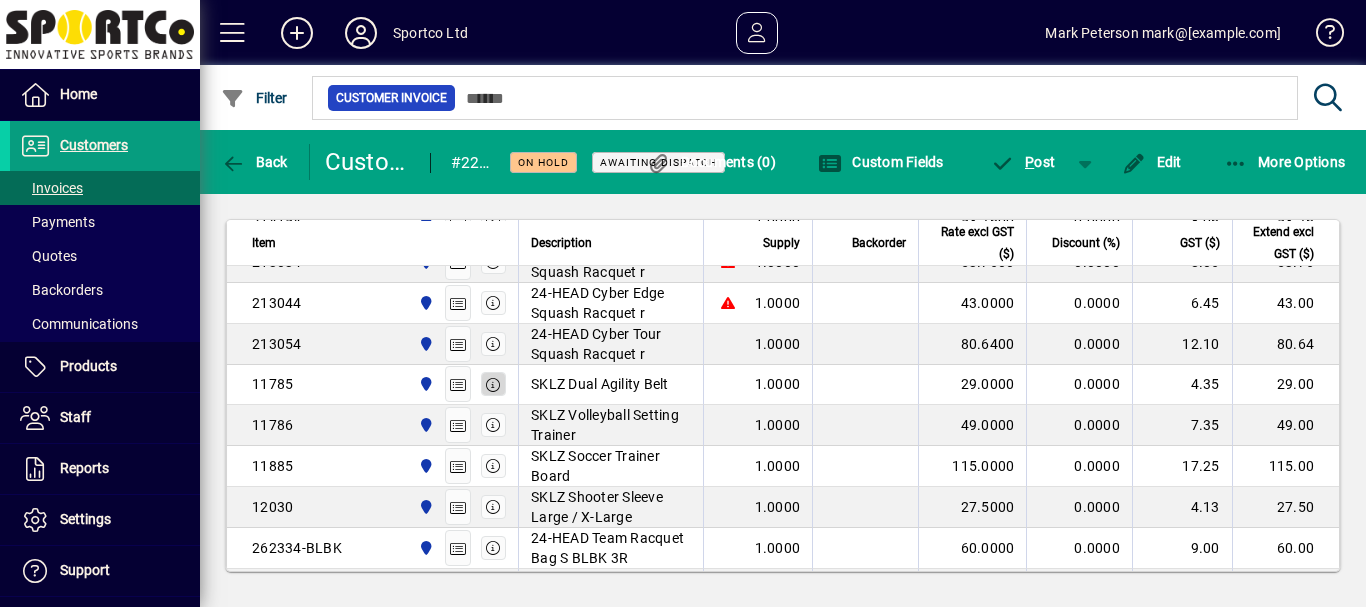 click 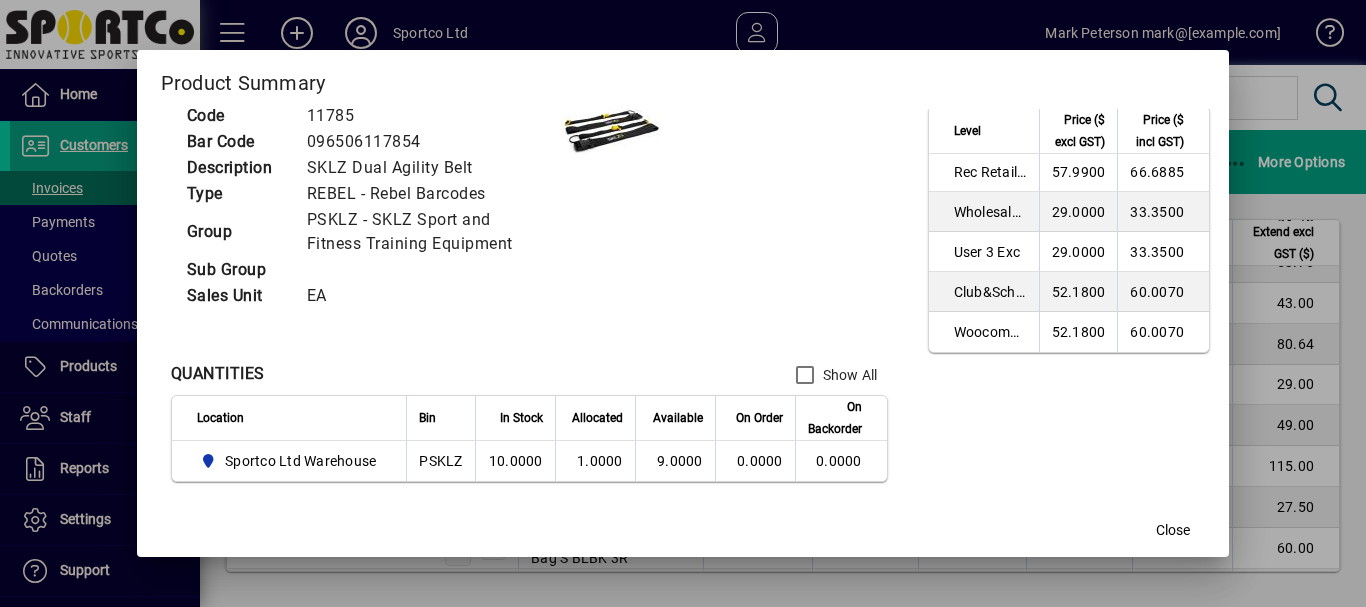 scroll, scrollTop: 0, scrollLeft: 0, axis: both 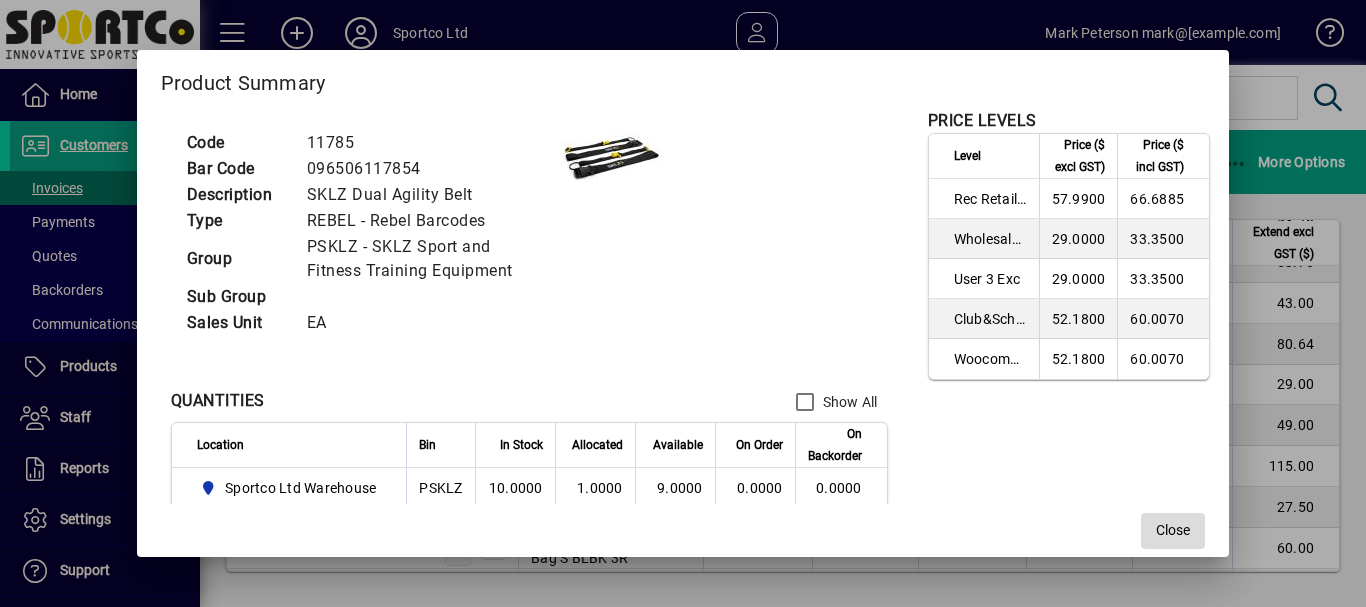 click on "Close" 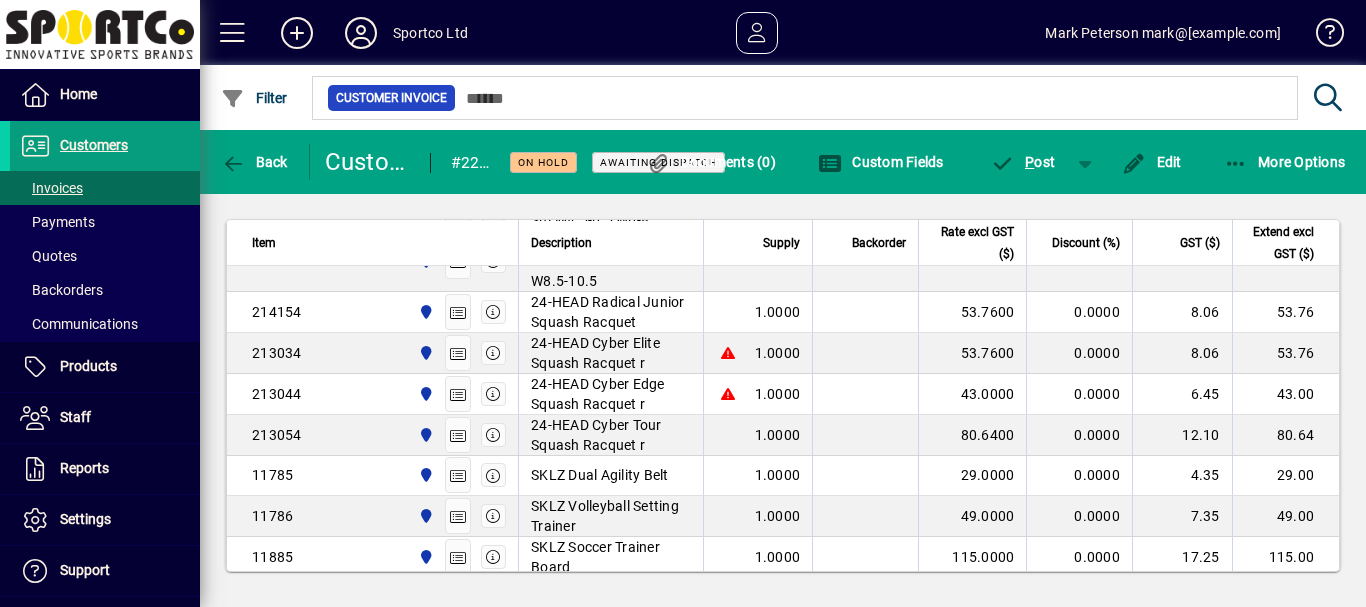 scroll, scrollTop: 3595, scrollLeft: 0, axis: vertical 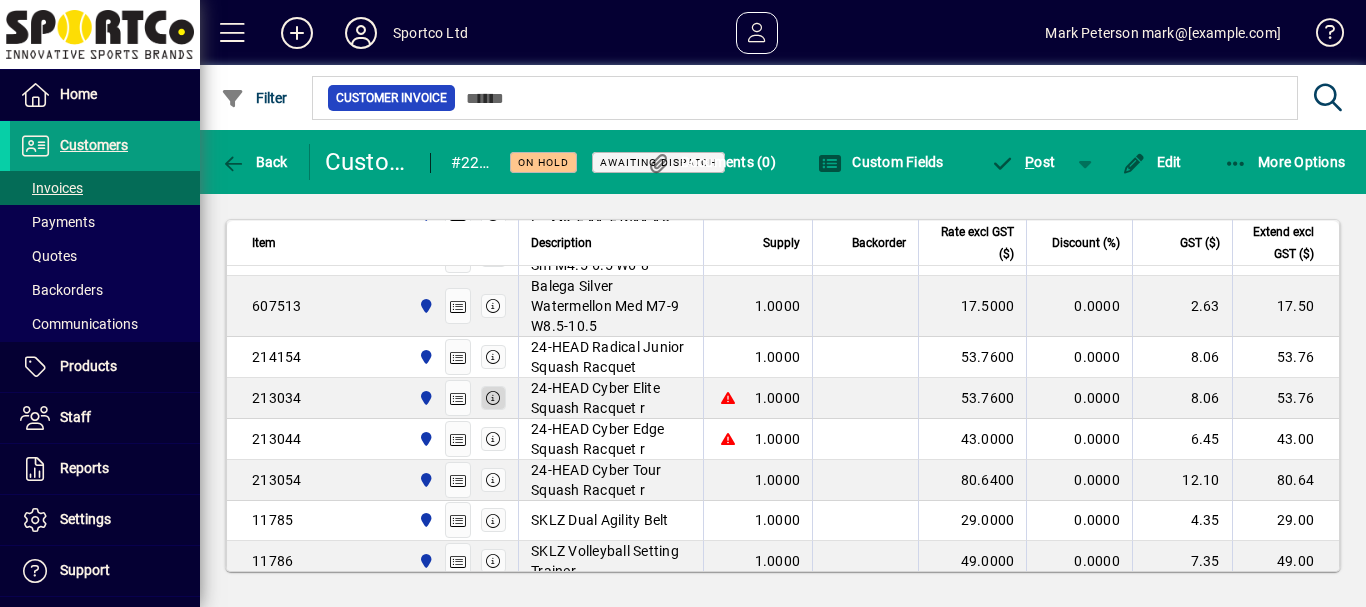 click 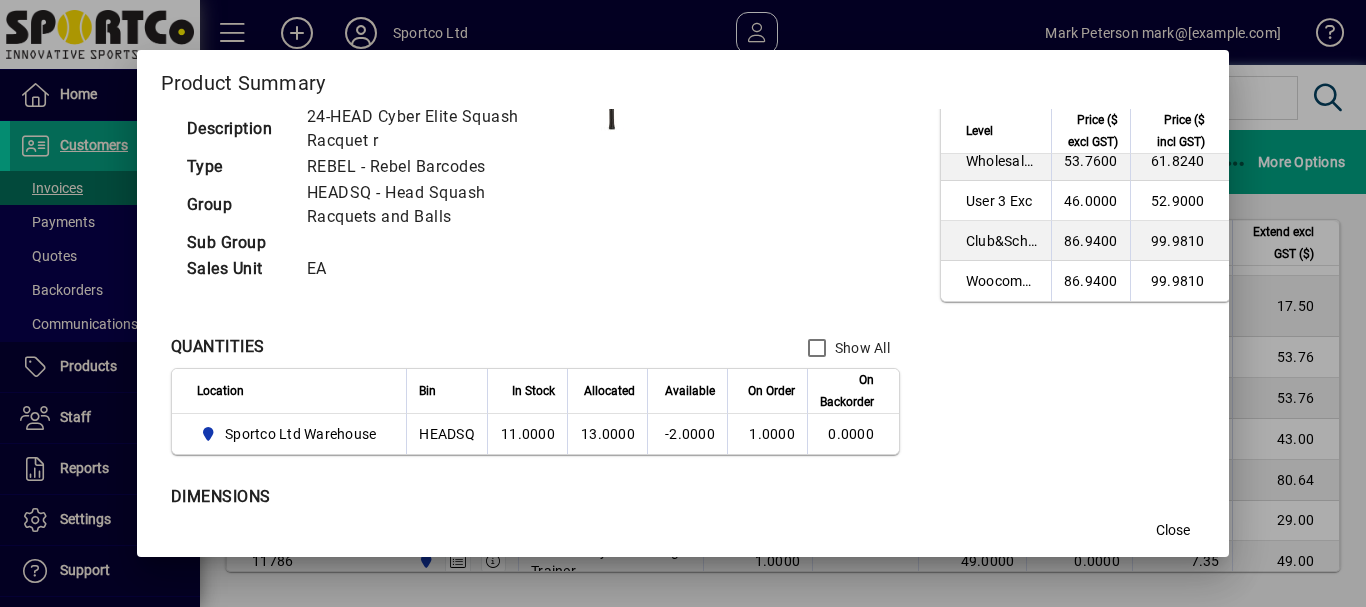scroll, scrollTop: 0, scrollLeft: 0, axis: both 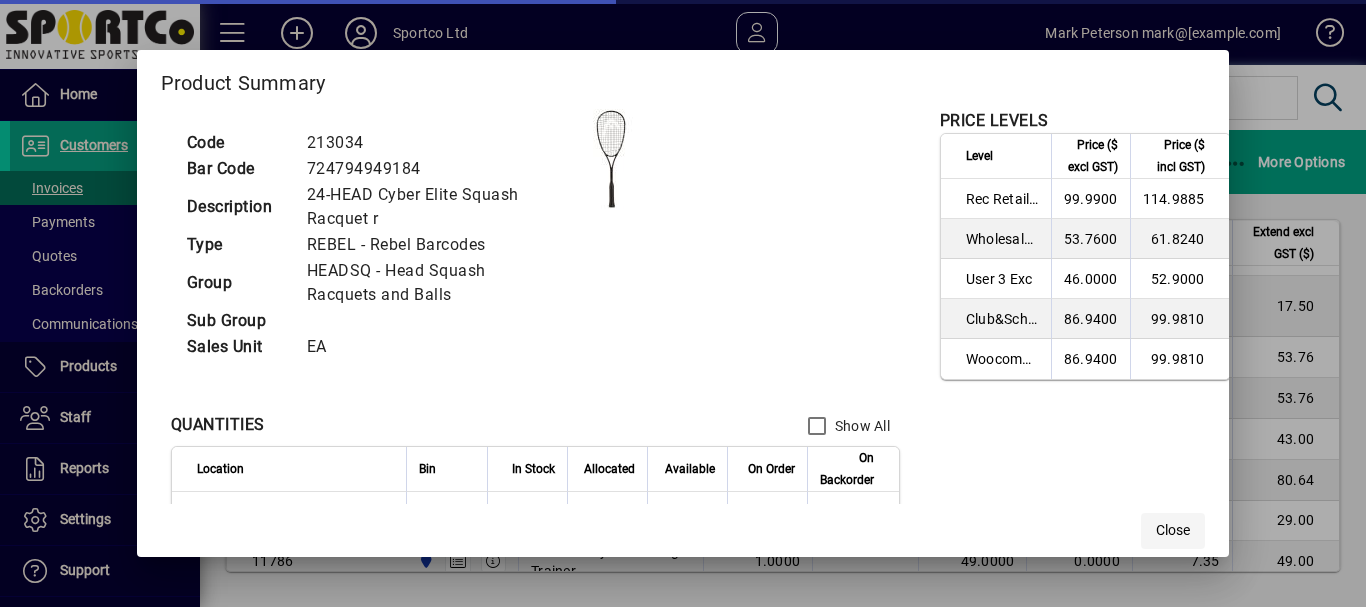click on "Close" 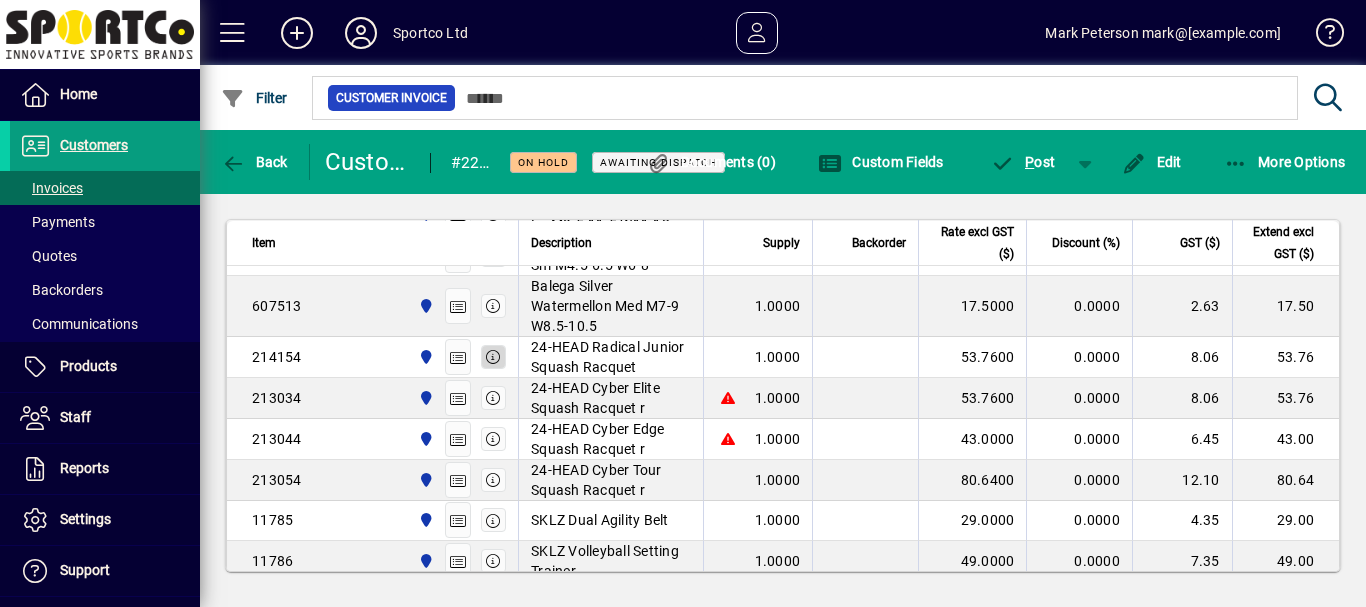 click 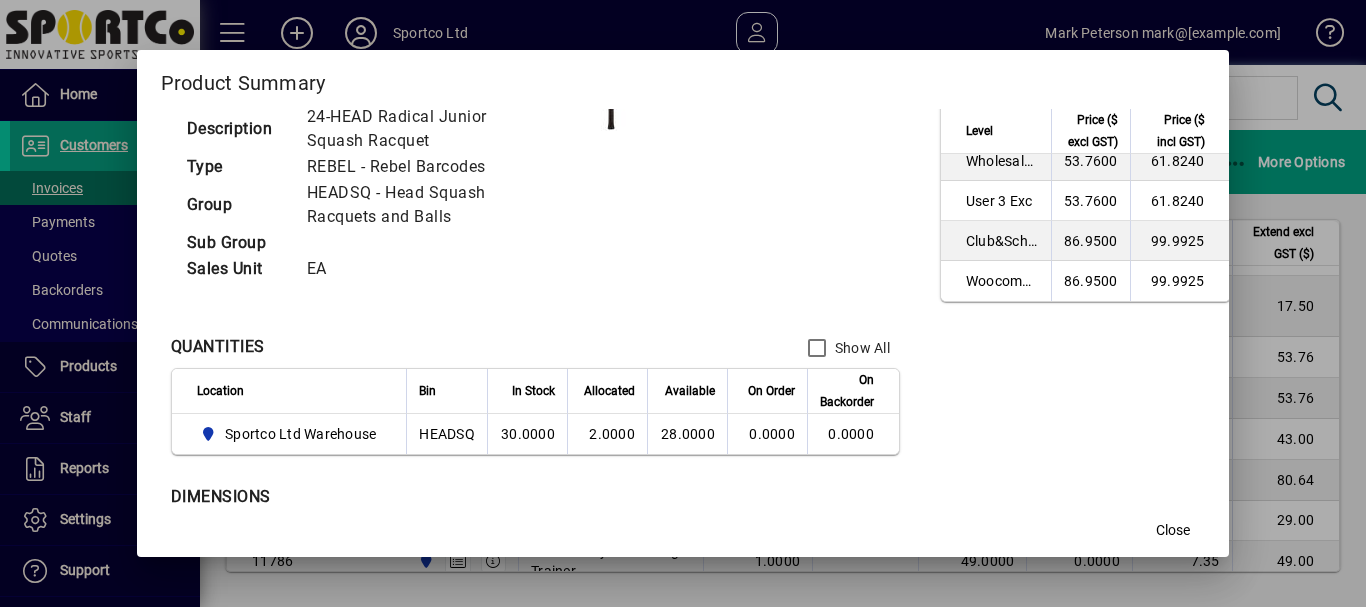 scroll, scrollTop: 57, scrollLeft: 0, axis: vertical 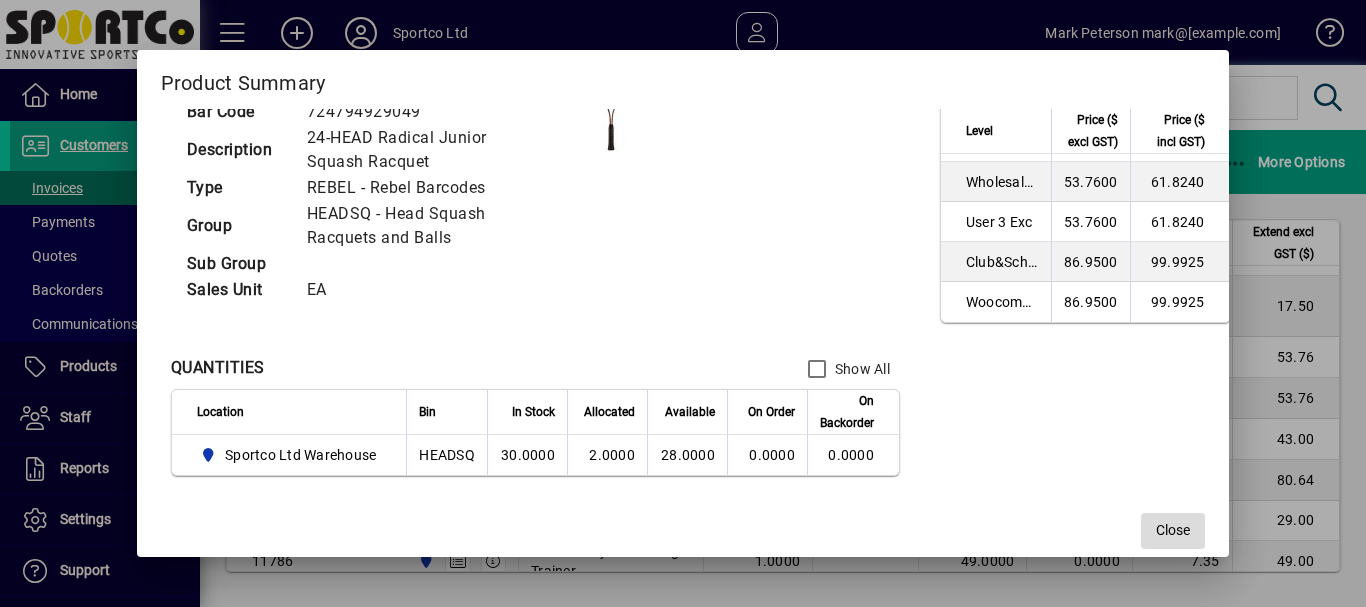 click on "Close" 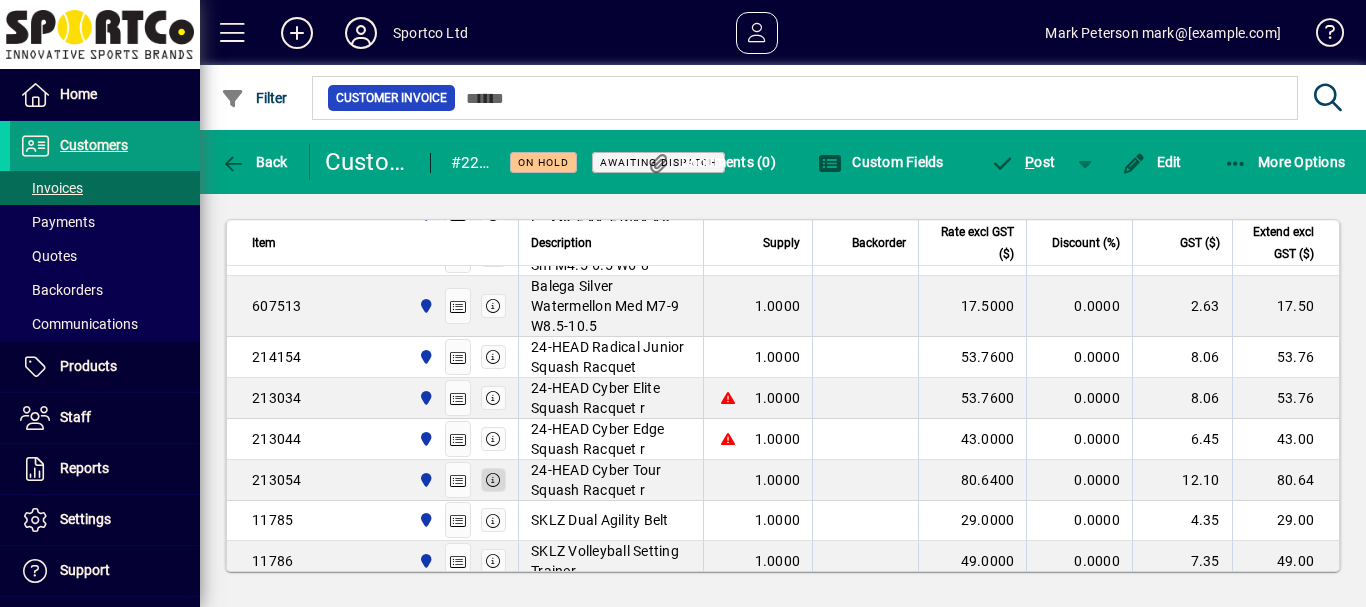 click 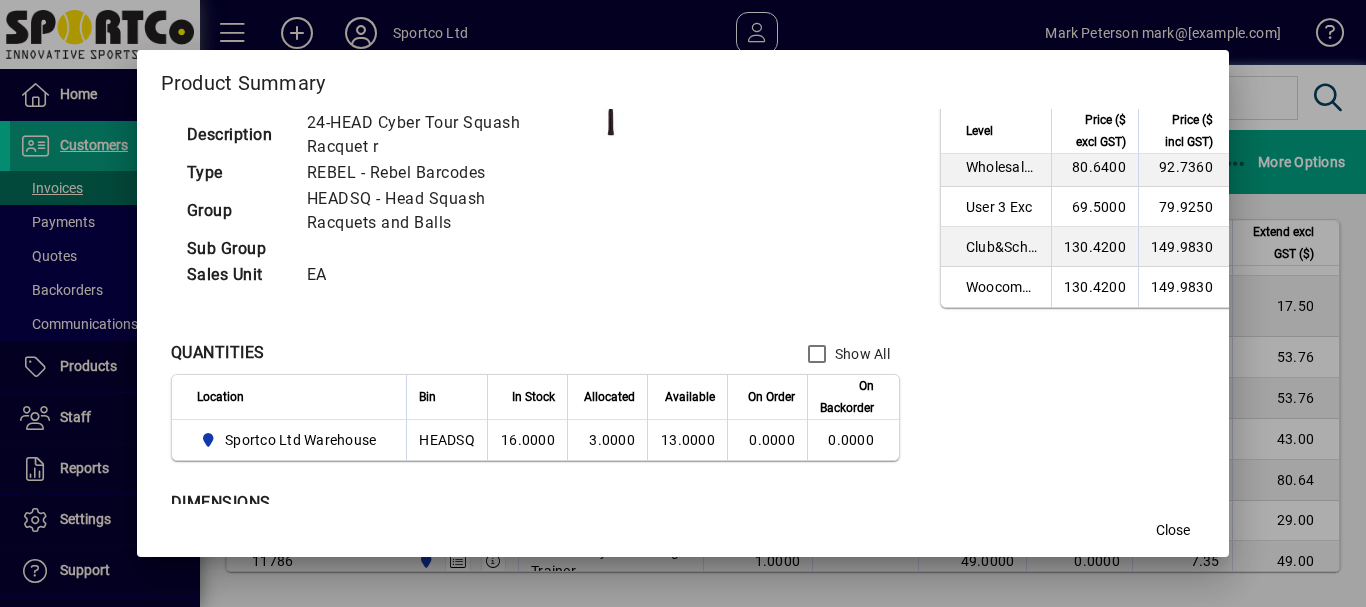 scroll, scrollTop: 0, scrollLeft: 0, axis: both 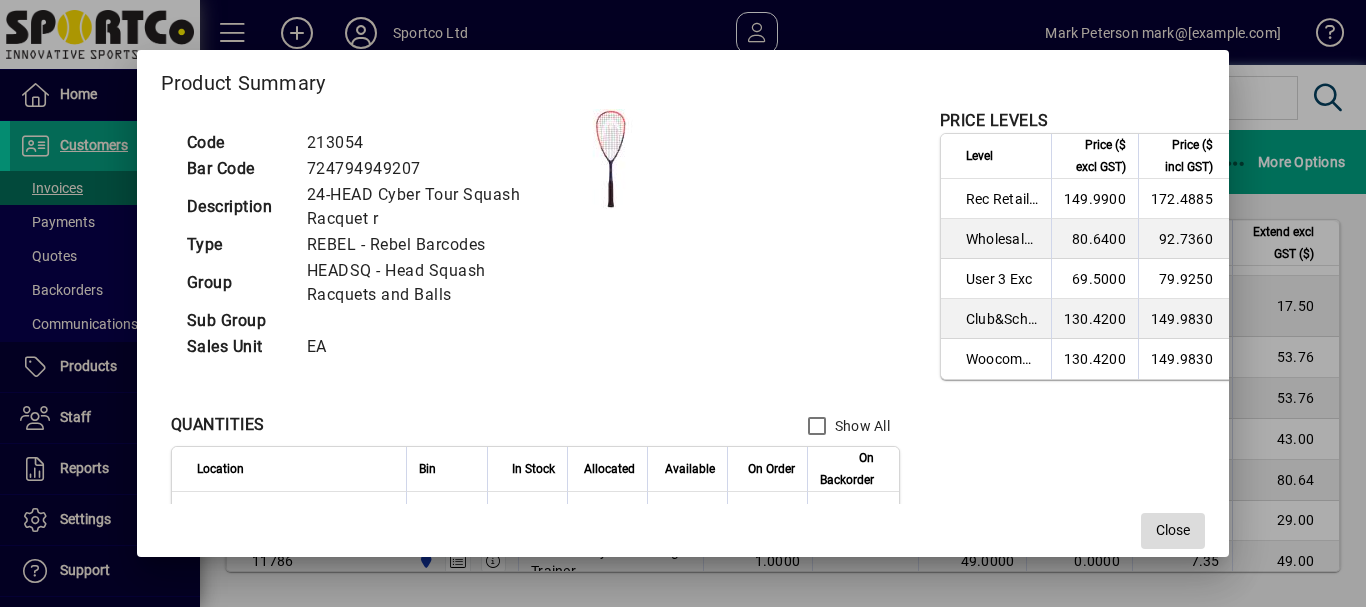 click on "Close" 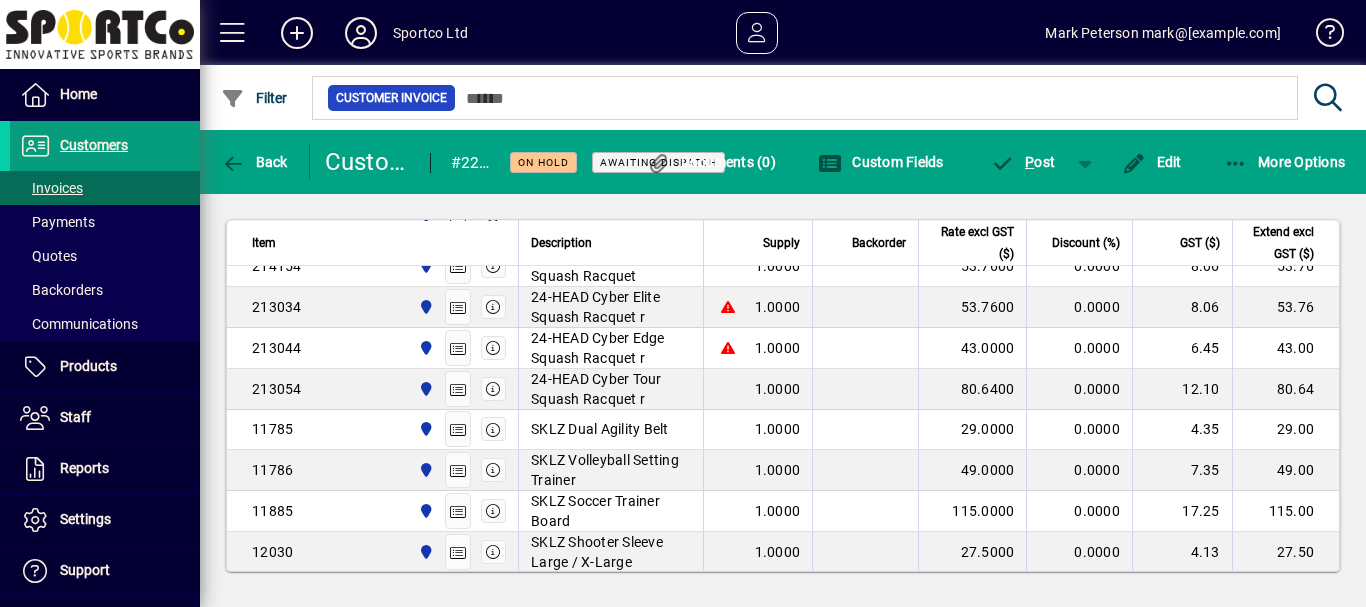 scroll, scrollTop: 3708, scrollLeft: 0, axis: vertical 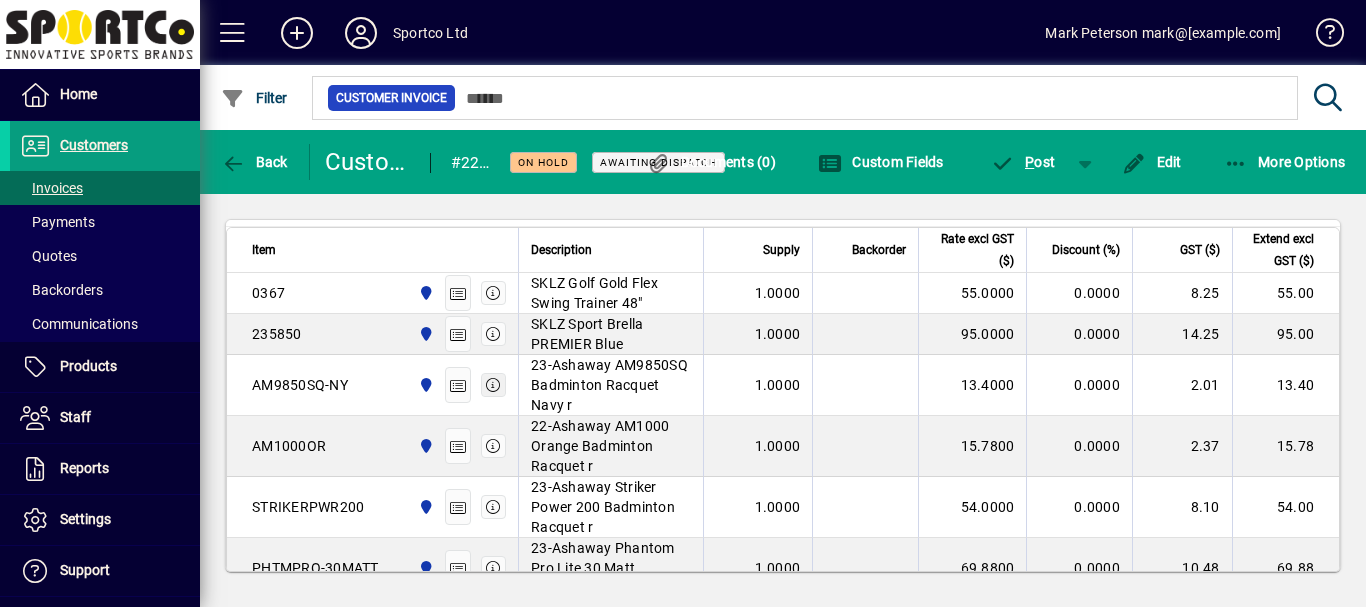 click 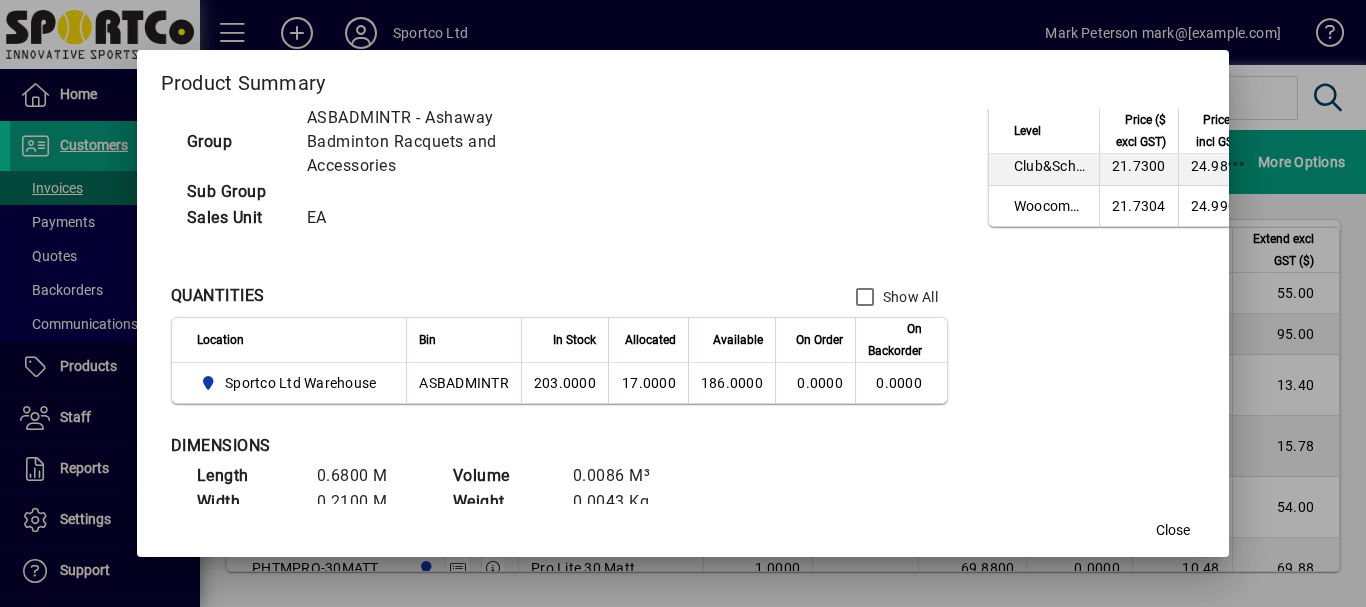 scroll, scrollTop: 154, scrollLeft: 0, axis: vertical 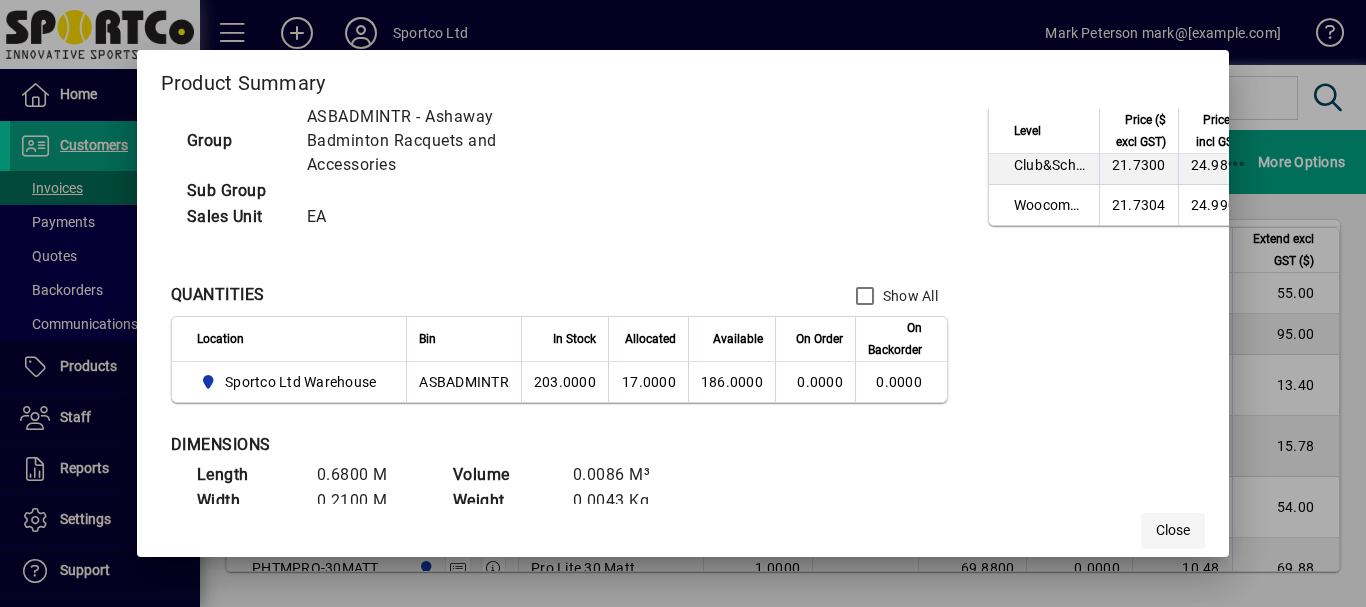 click on "Close" 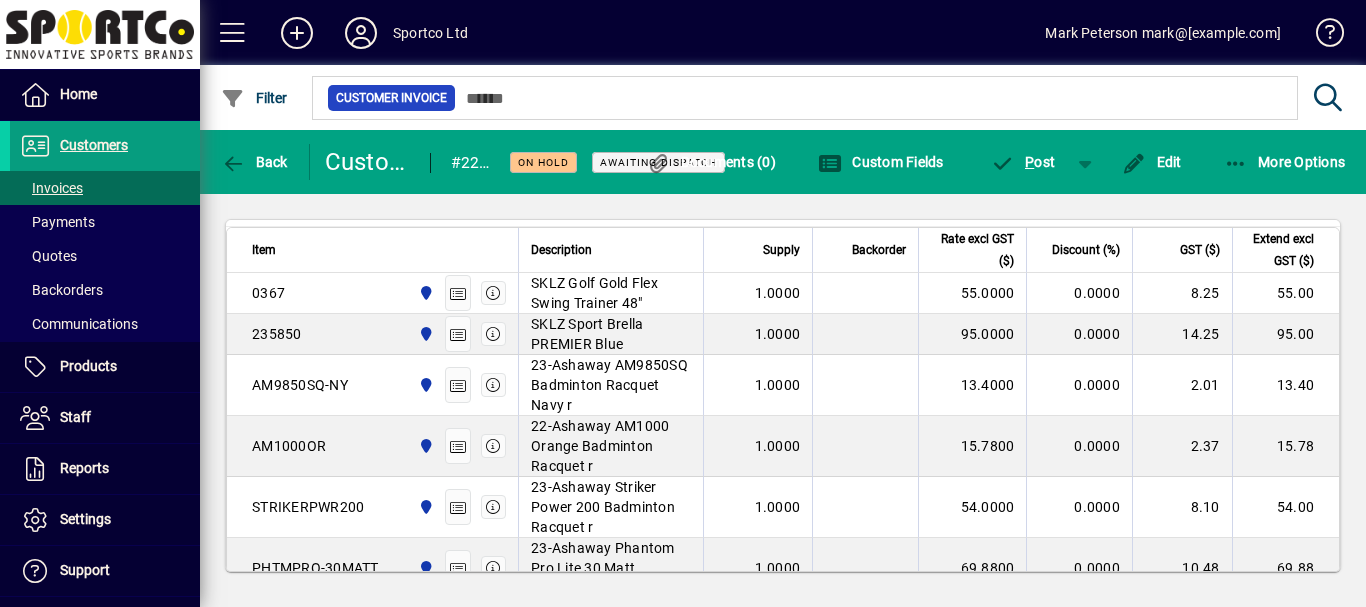 click on "23-Ashaway AM9850SQ Badminton Racquet Navy r" at bounding box center [611, 385] 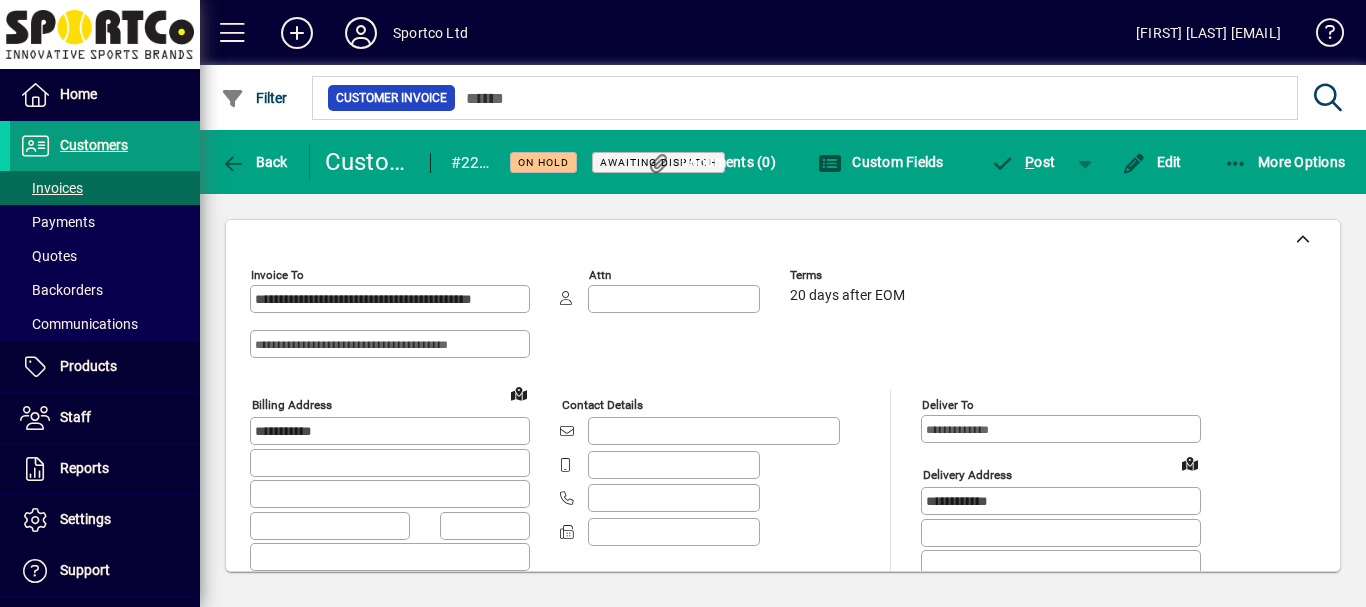 scroll, scrollTop: 0, scrollLeft: 0, axis: both 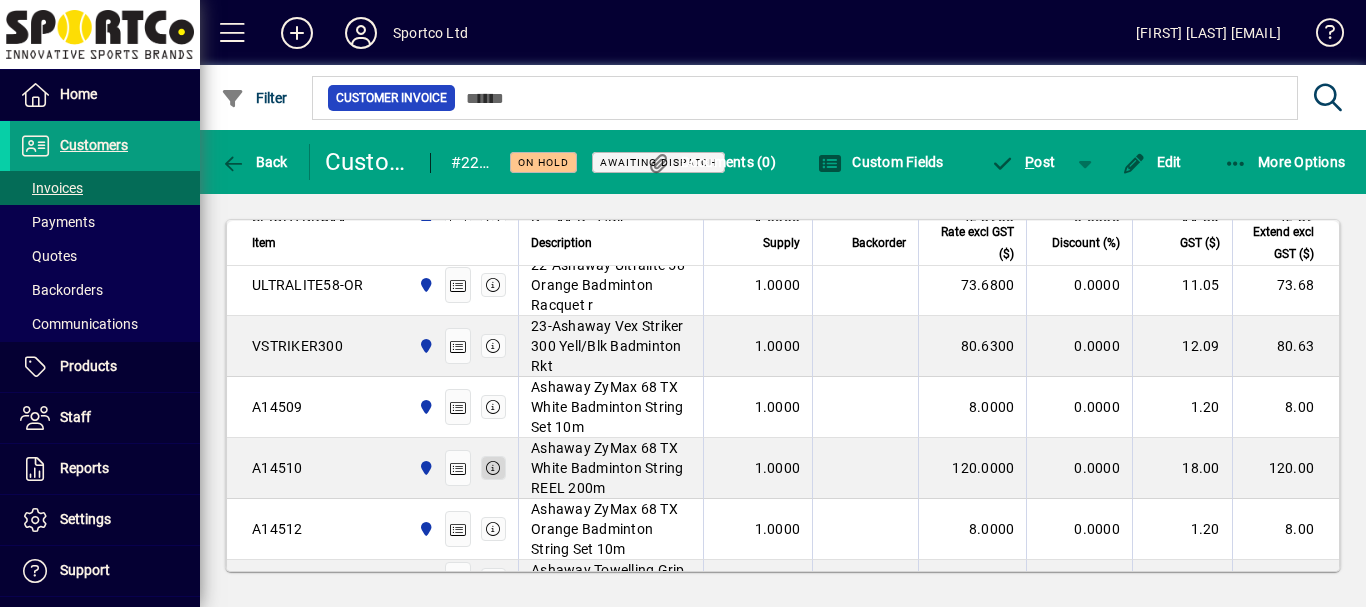click 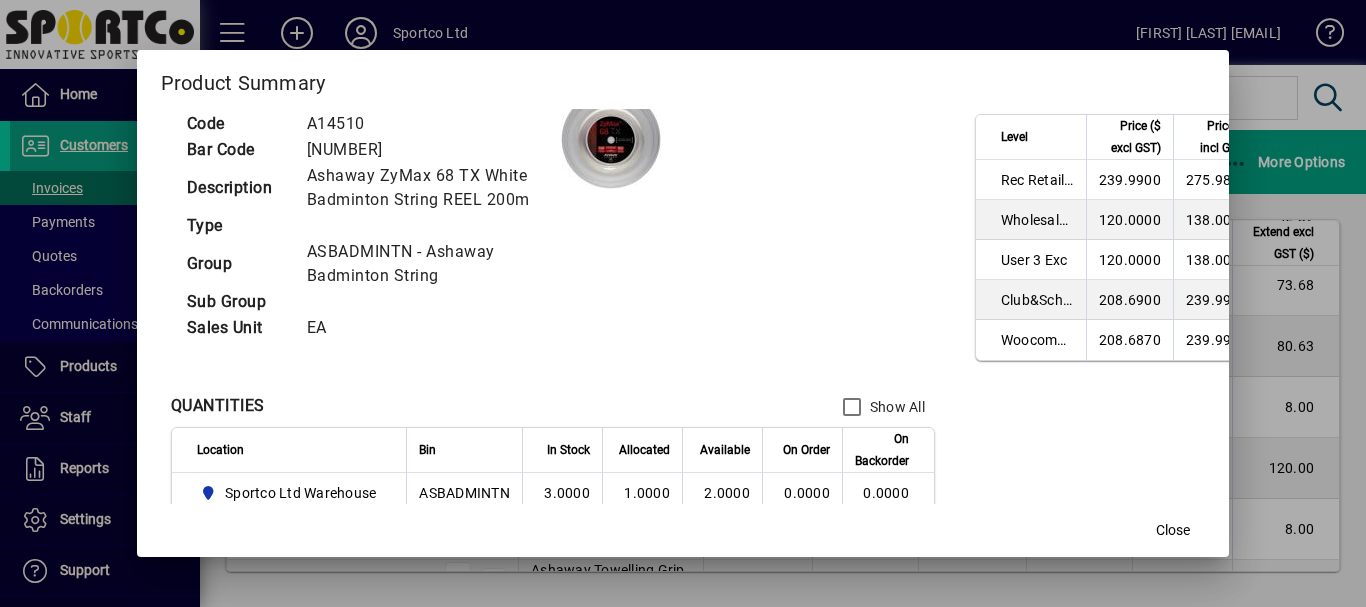 scroll, scrollTop: 4, scrollLeft: 0, axis: vertical 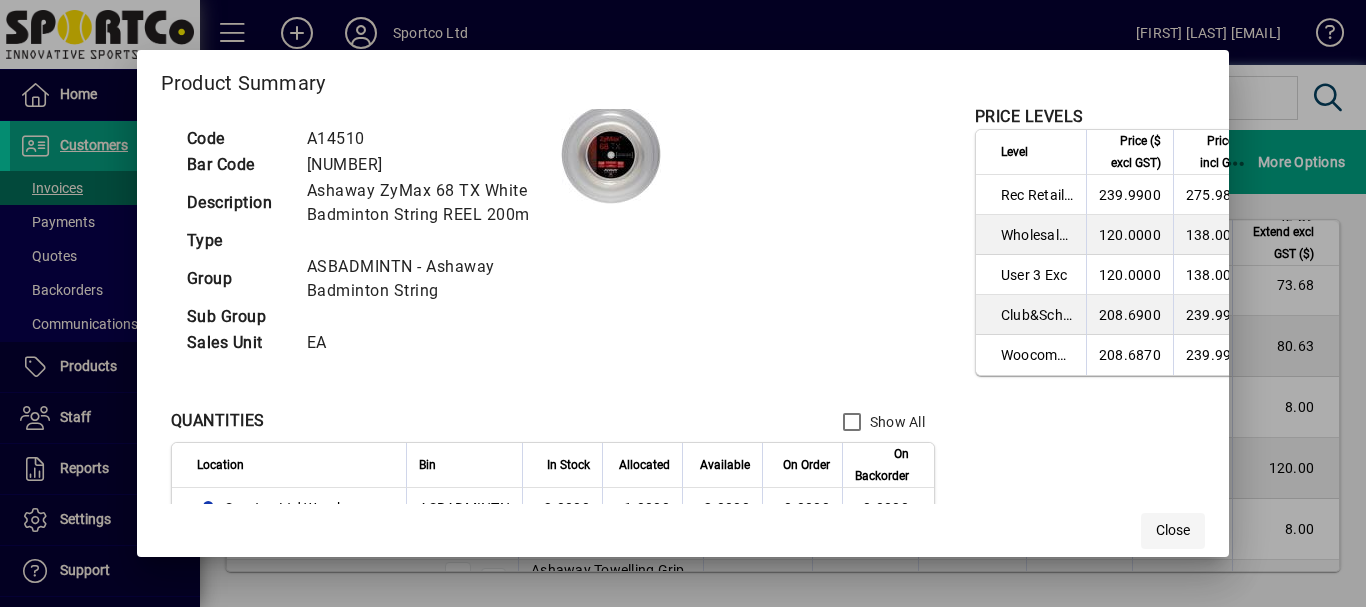 click on "Close" 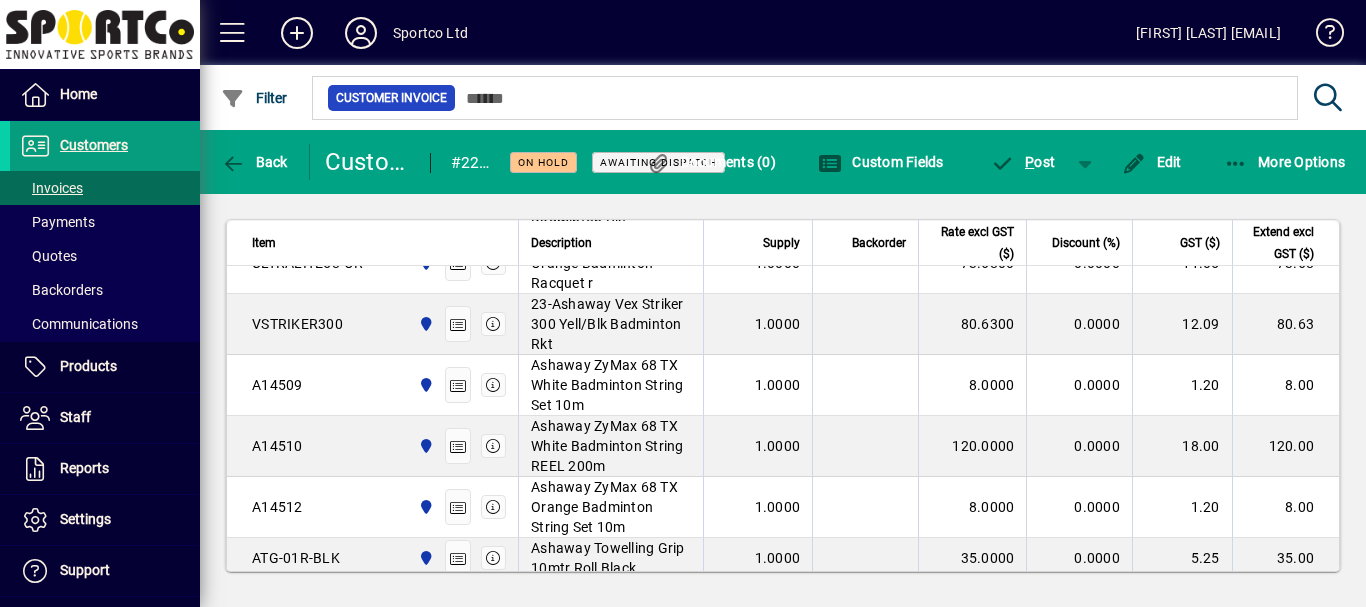 scroll, scrollTop: 1809, scrollLeft: 0, axis: vertical 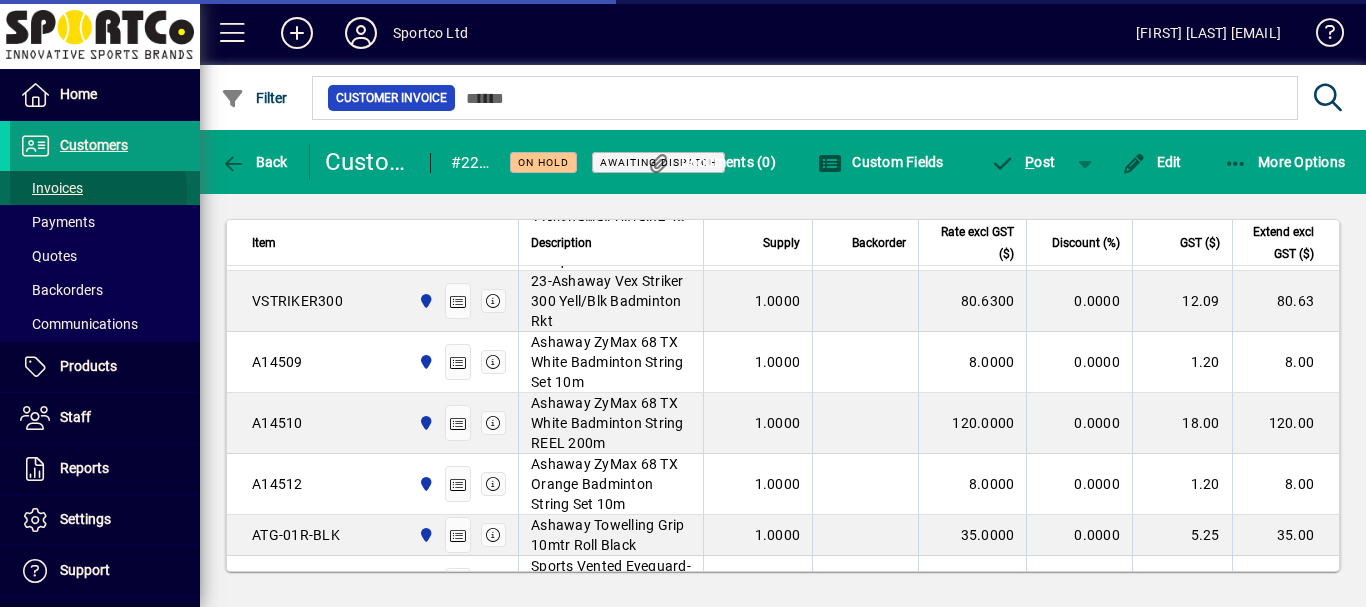 click on "Invoices" at bounding box center [51, 188] 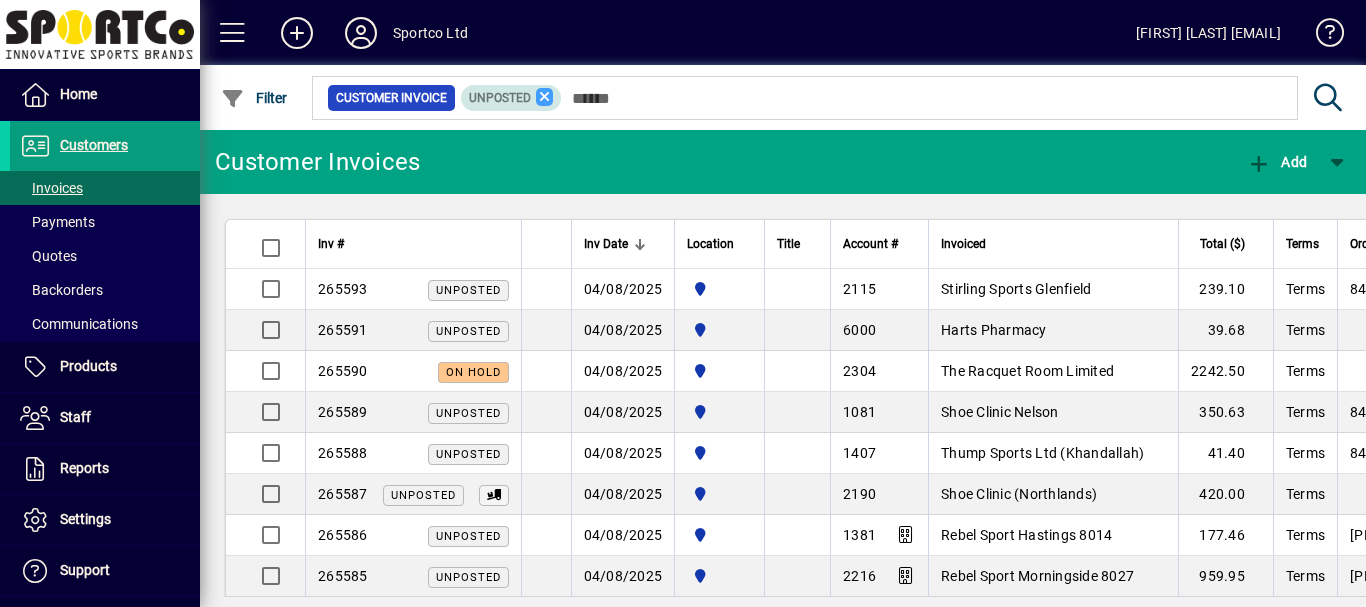 click at bounding box center (545, 97) 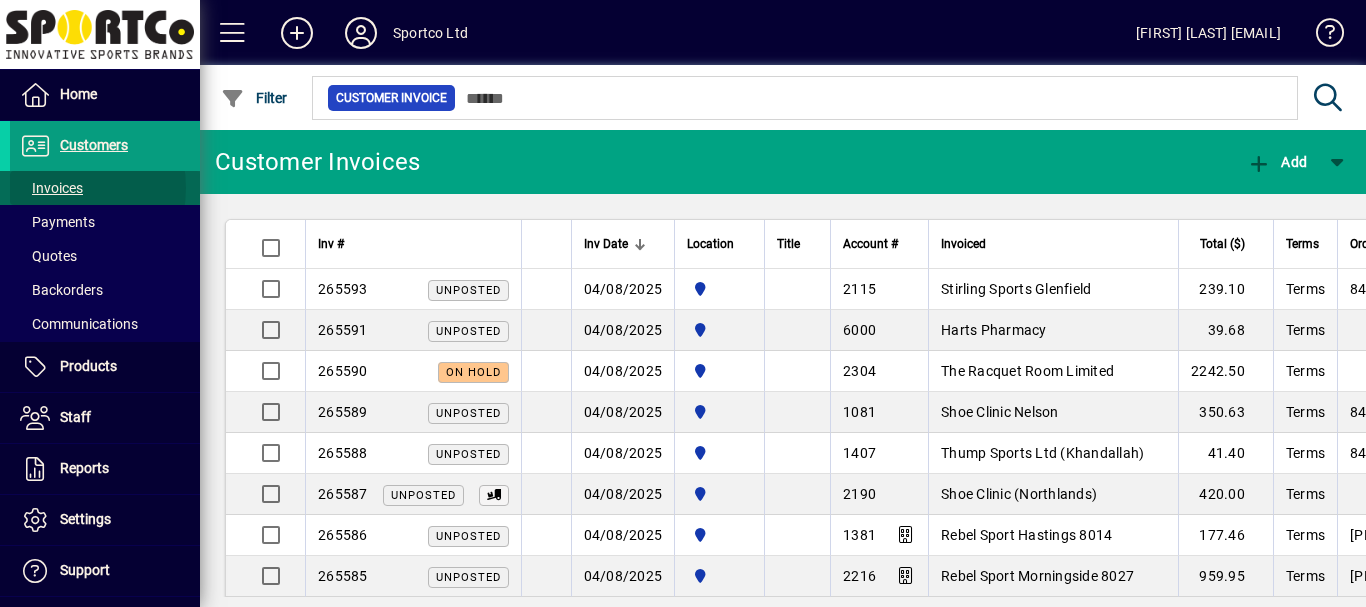 click on "Invoices" at bounding box center [51, 188] 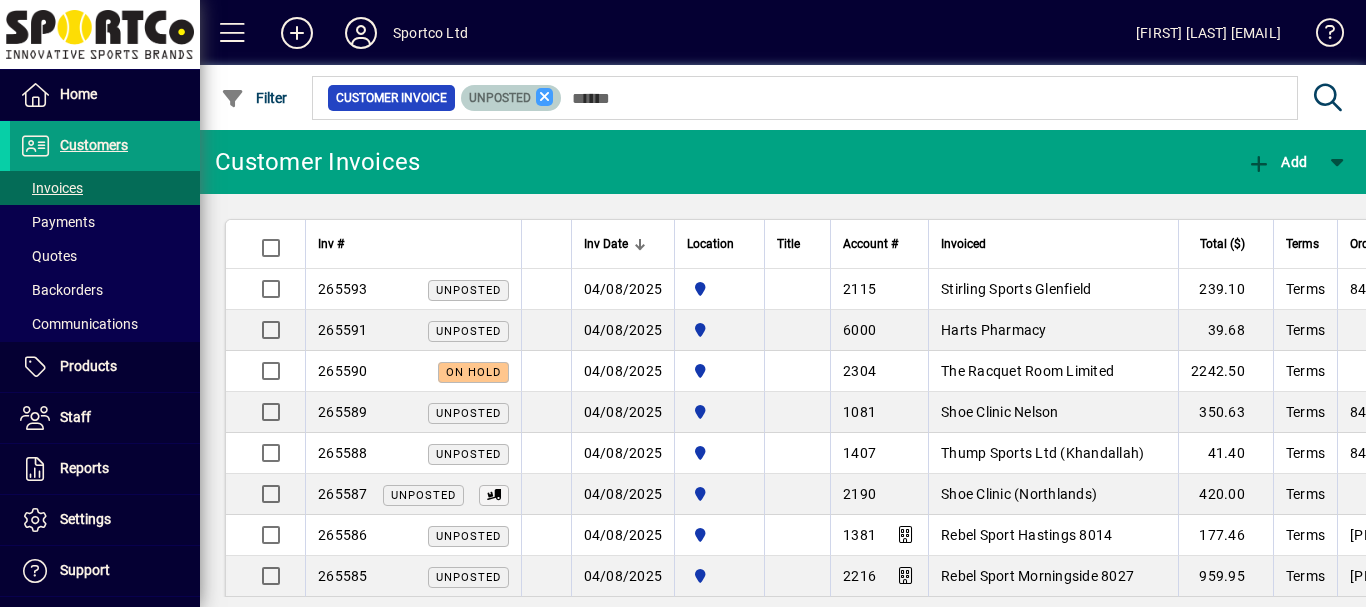 click at bounding box center [545, 97] 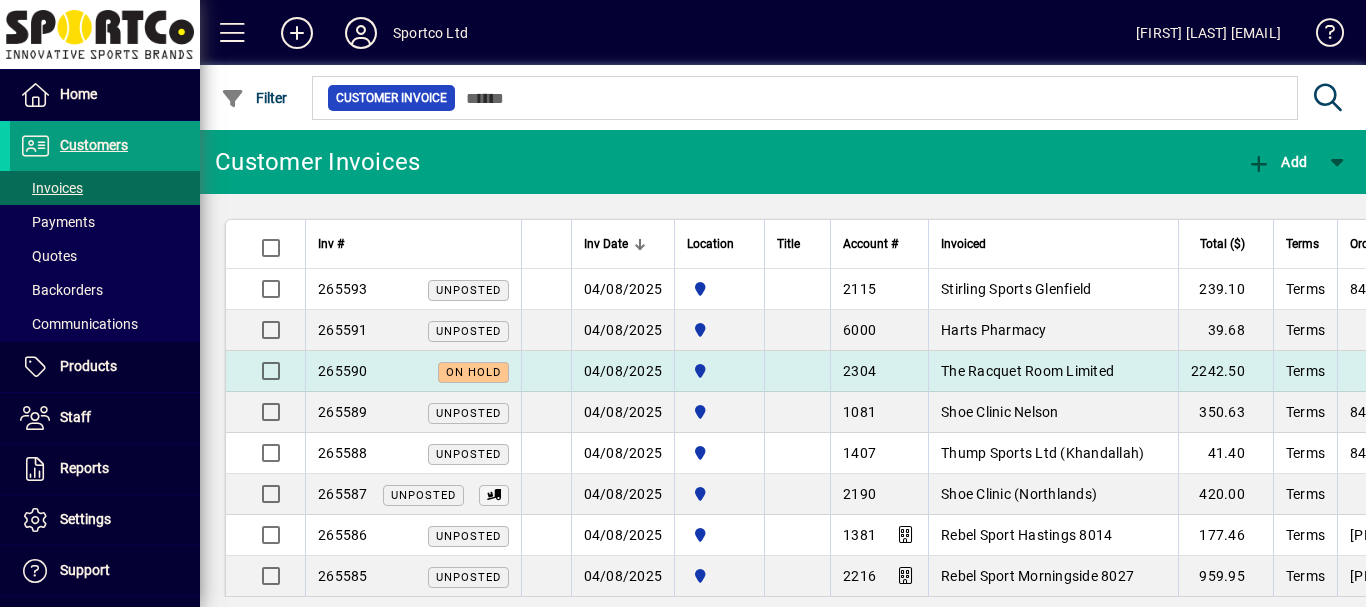 click on "The Racquet Room Limited" at bounding box center (1027, 371) 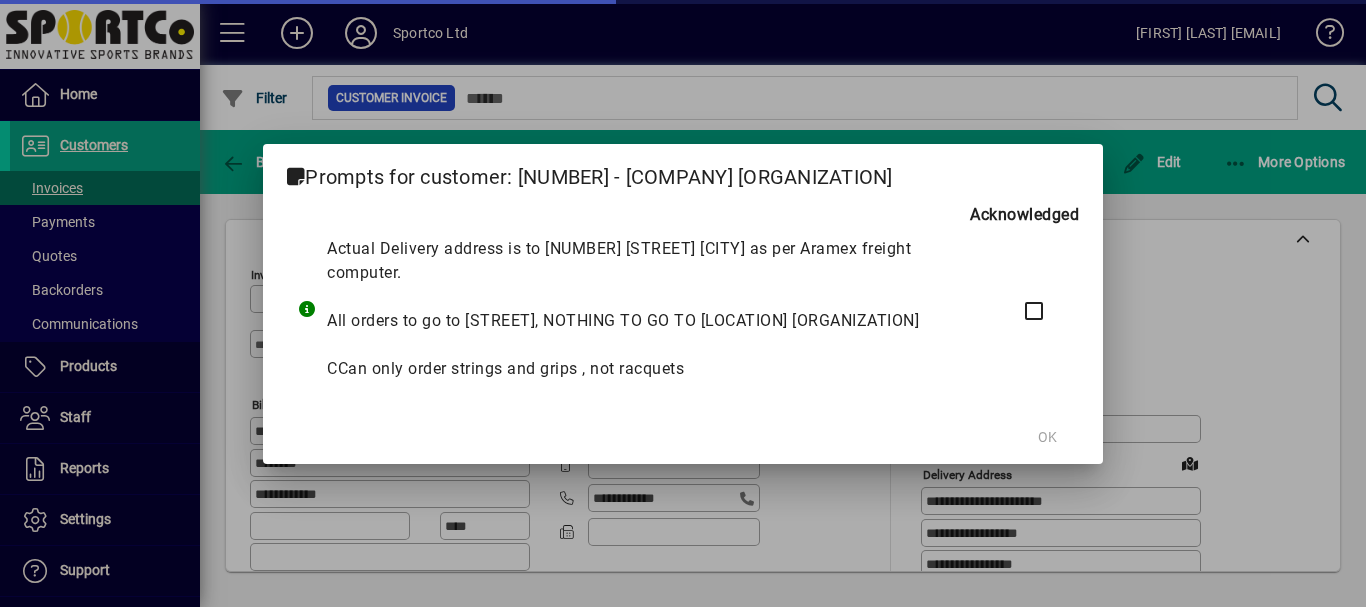 type on "**********" 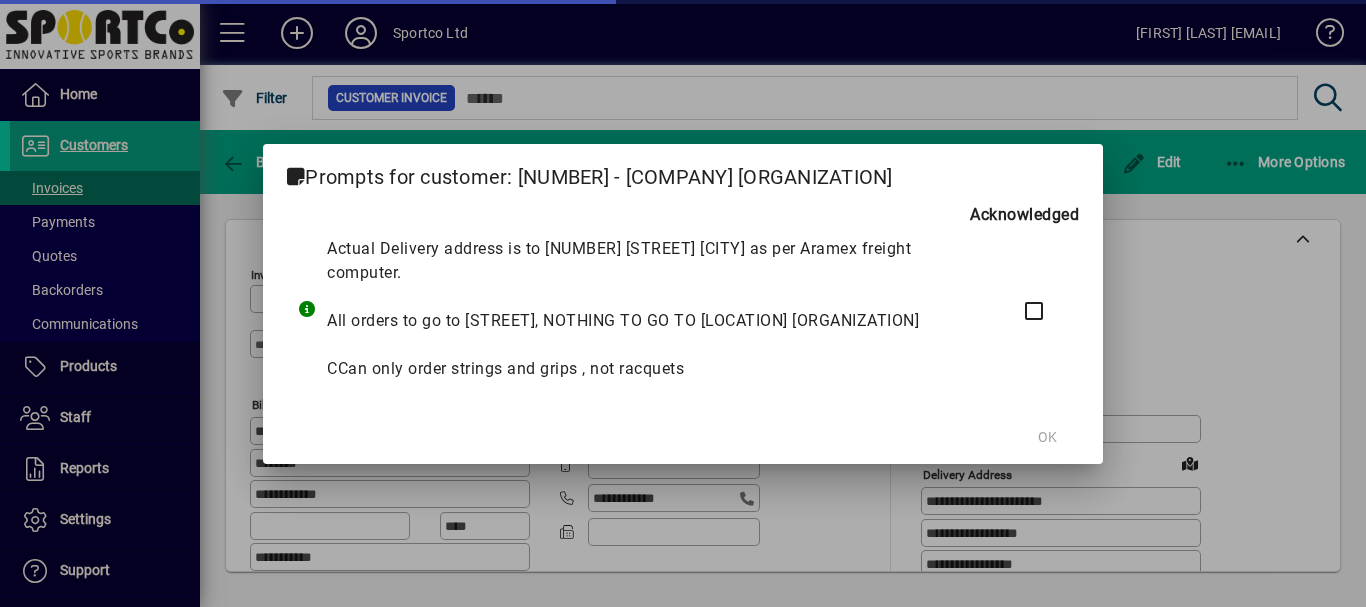 type on "**********" 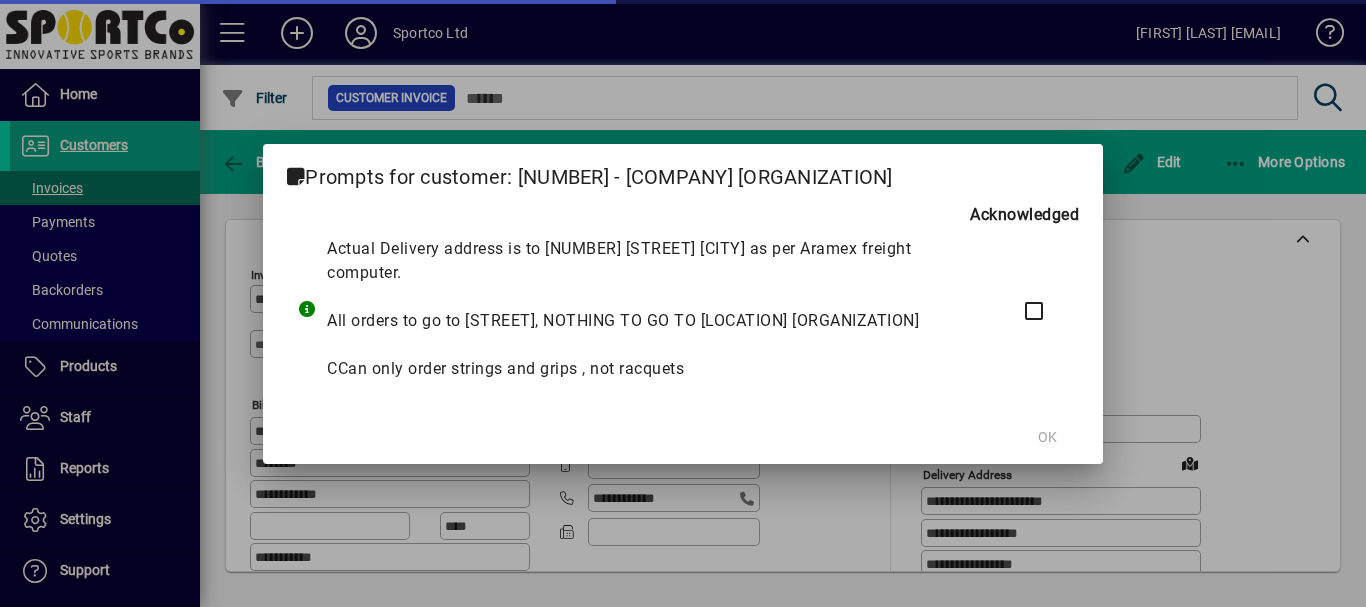 type on "**********" 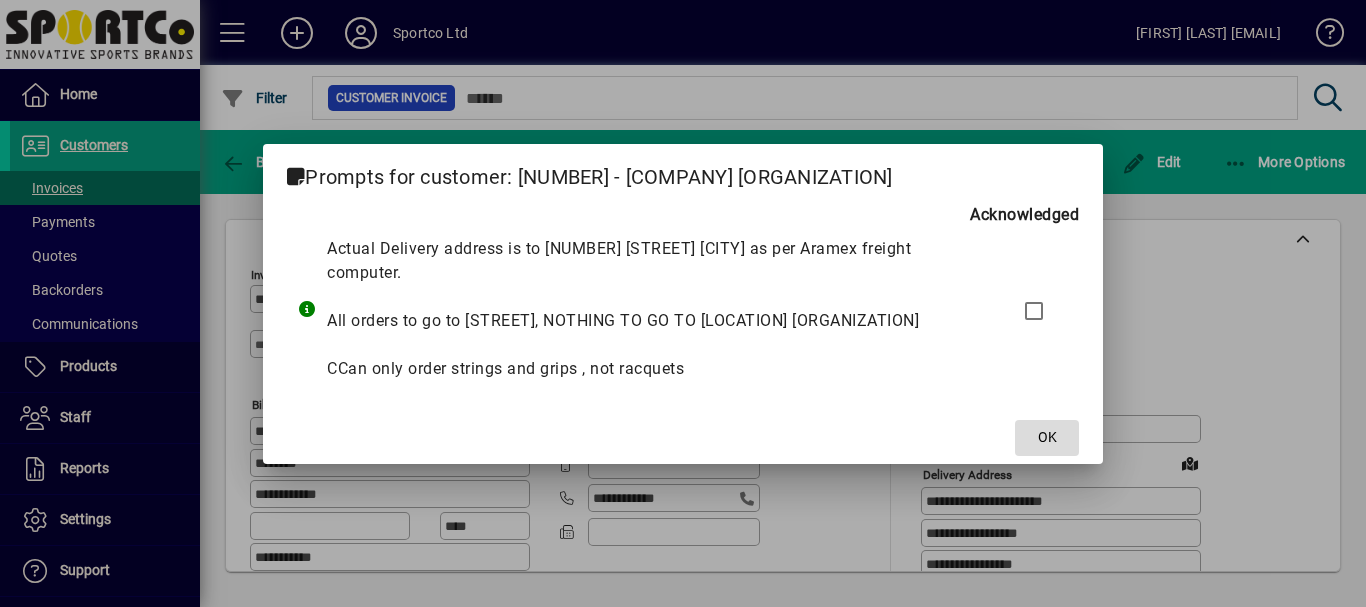 click on "OK" 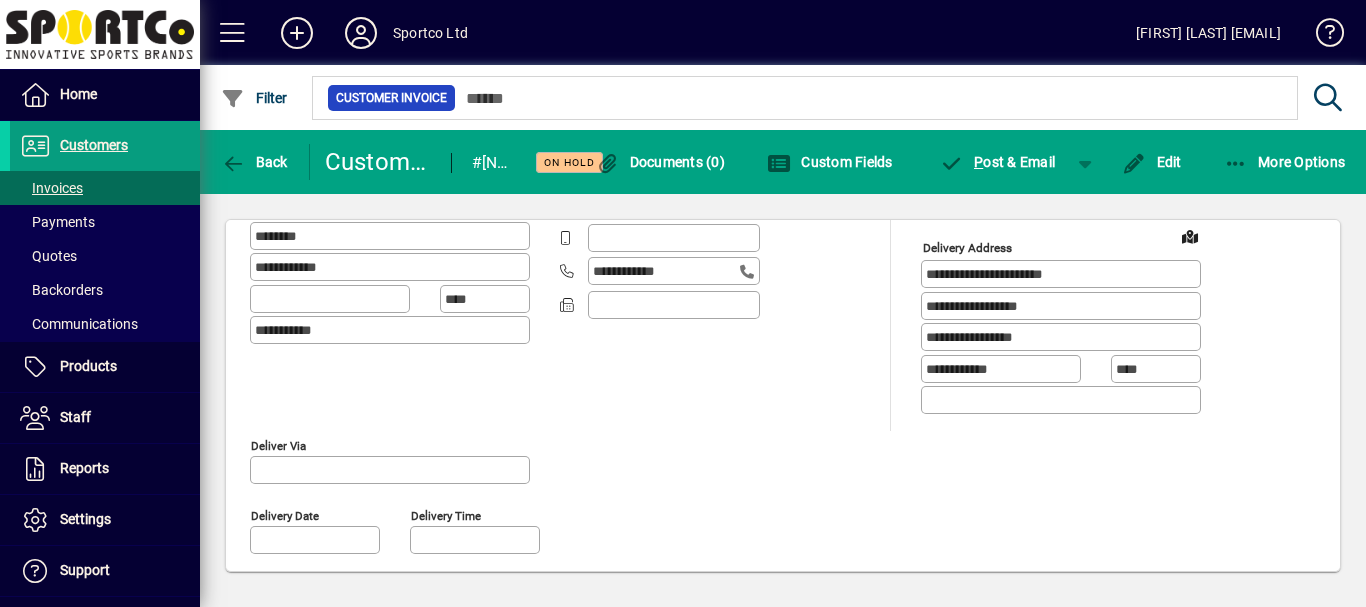 scroll, scrollTop: 0, scrollLeft: 0, axis: both 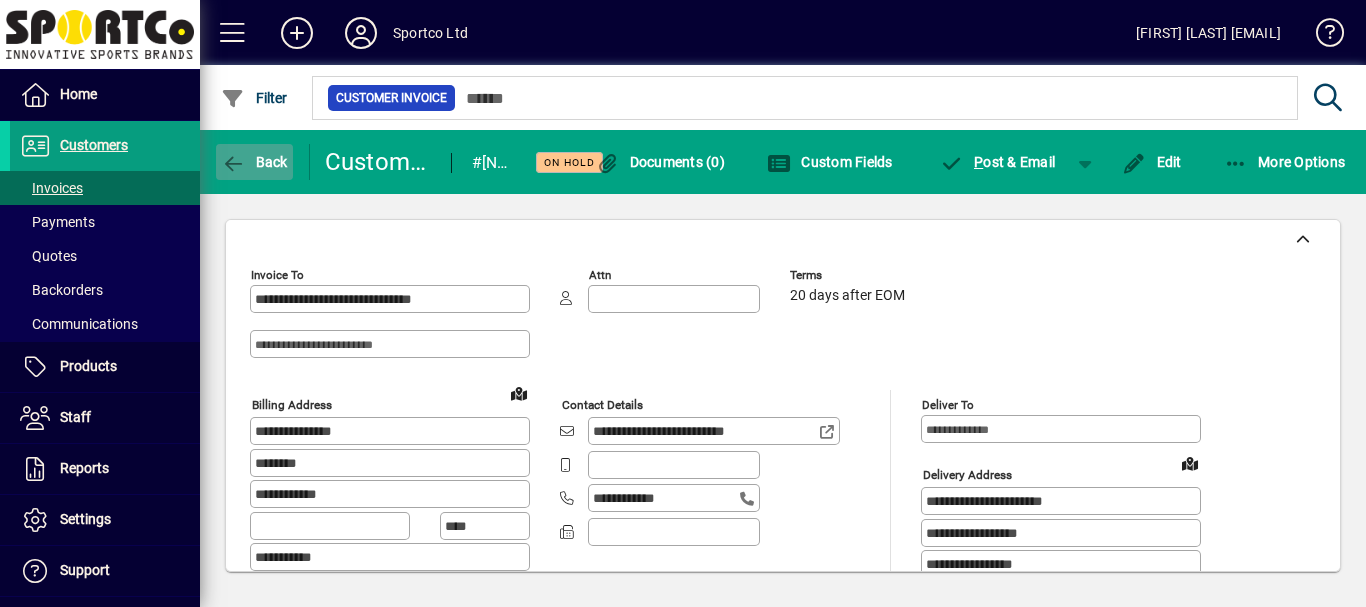 click on "Back" 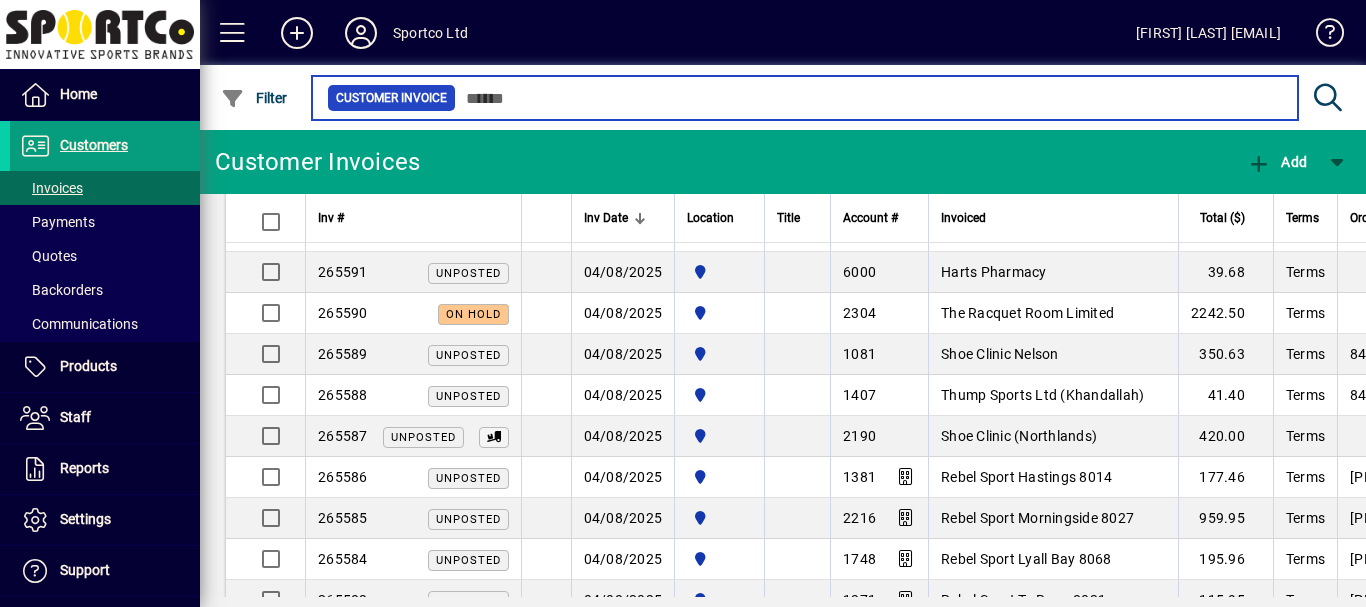 scroll, scrollTop: 70, scrollLeft: 0, axis: vertical 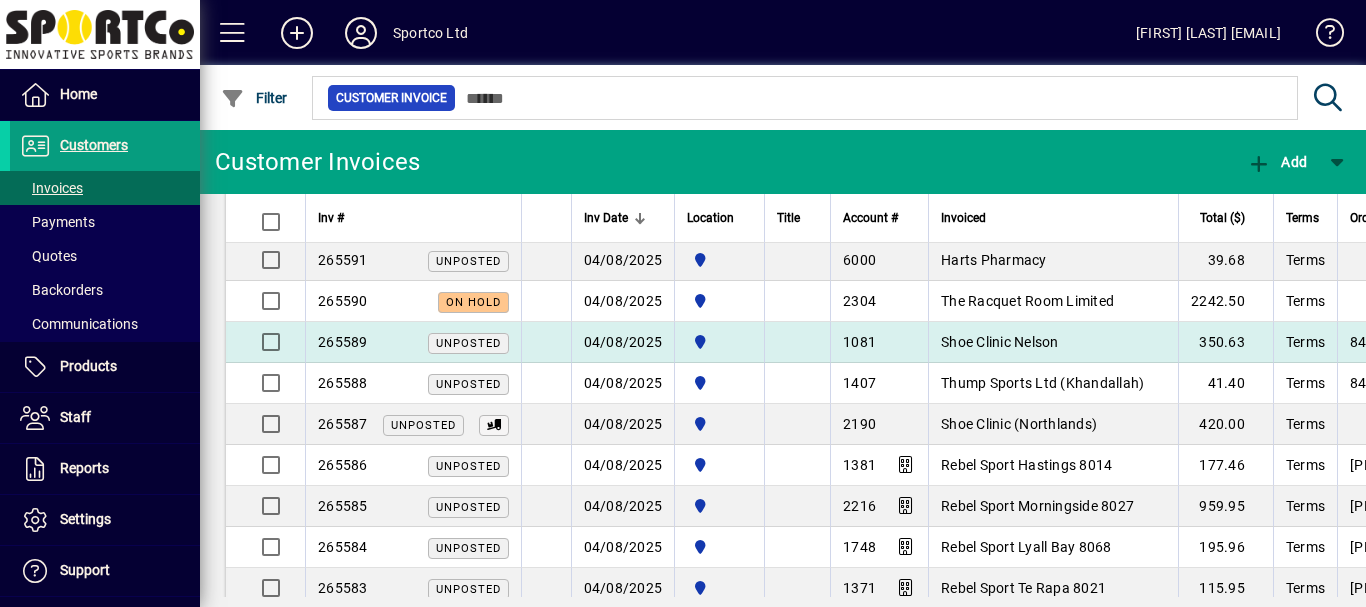 click on "350.63" at bounding box center [1225, 342] 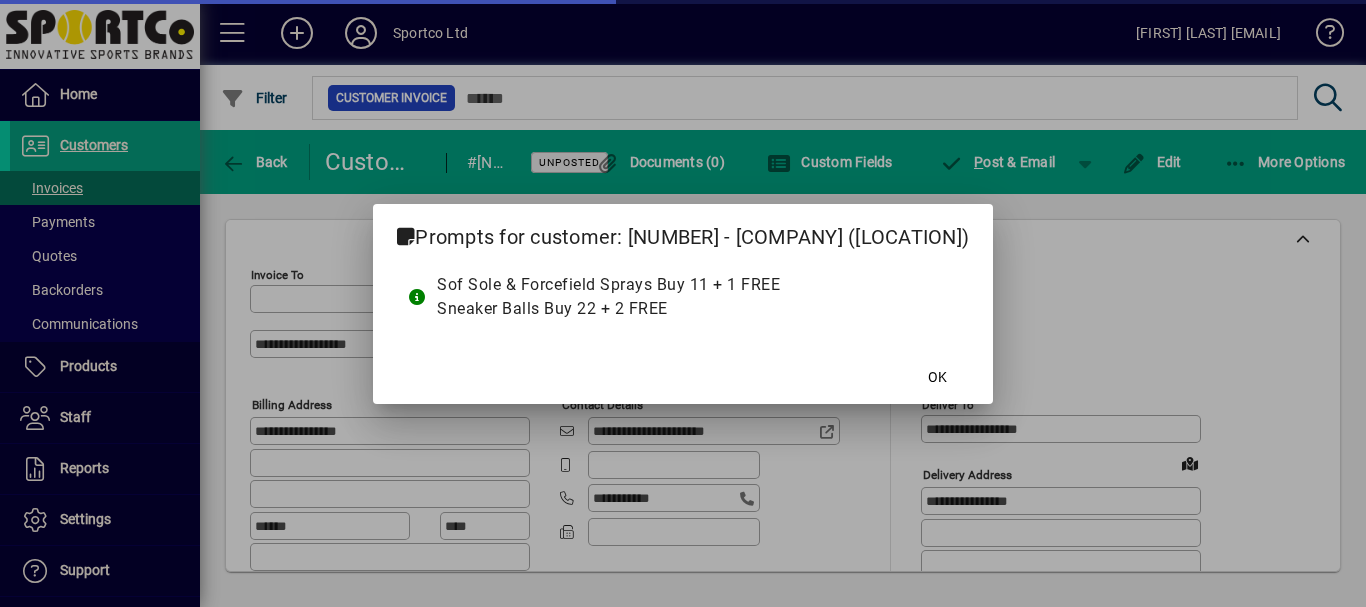type on "**********" 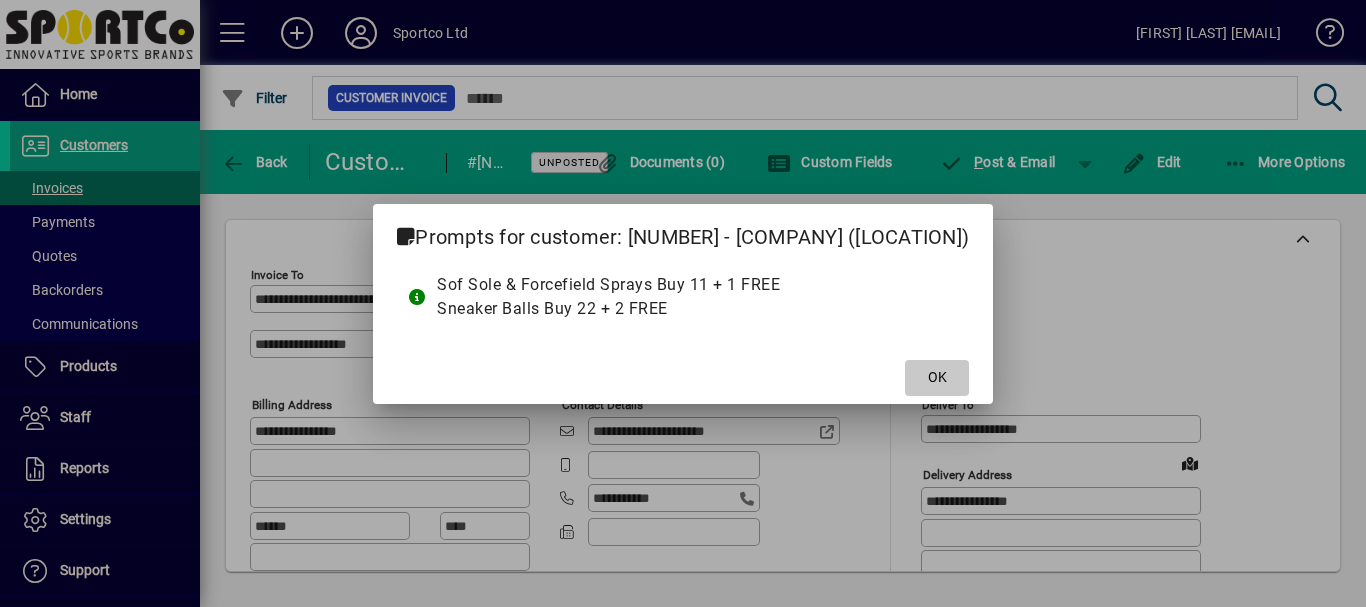 click 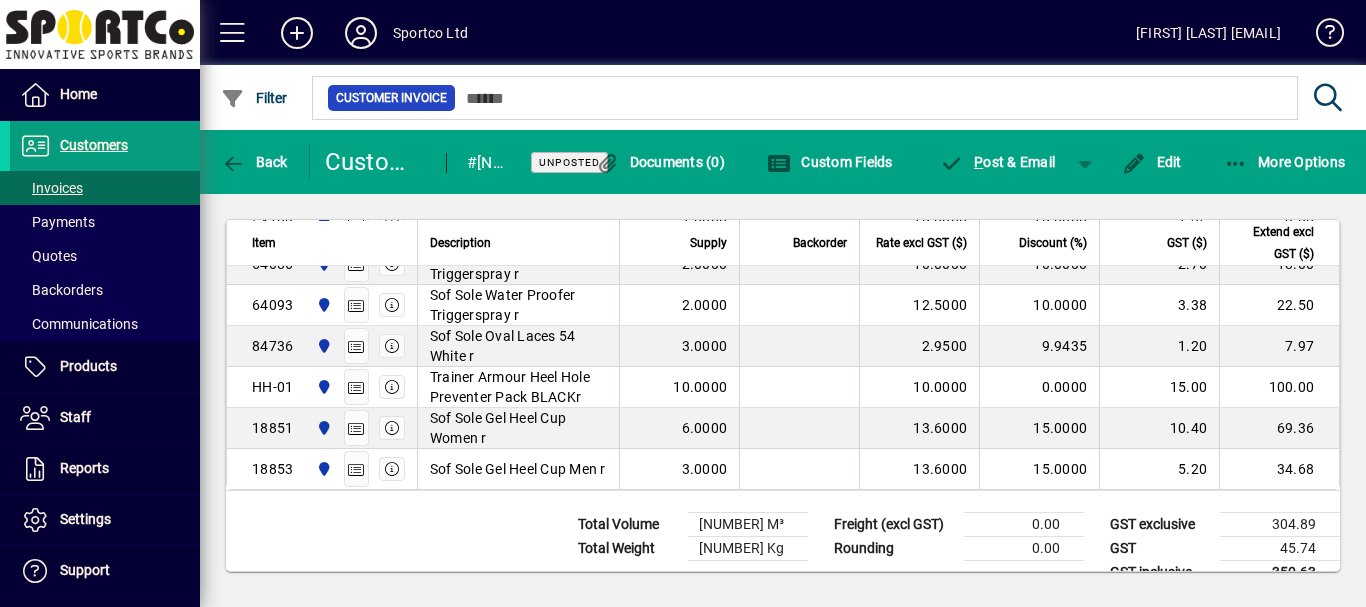 scroll, scrollTop: 1422, scrollLeft: 0, axis: vertical 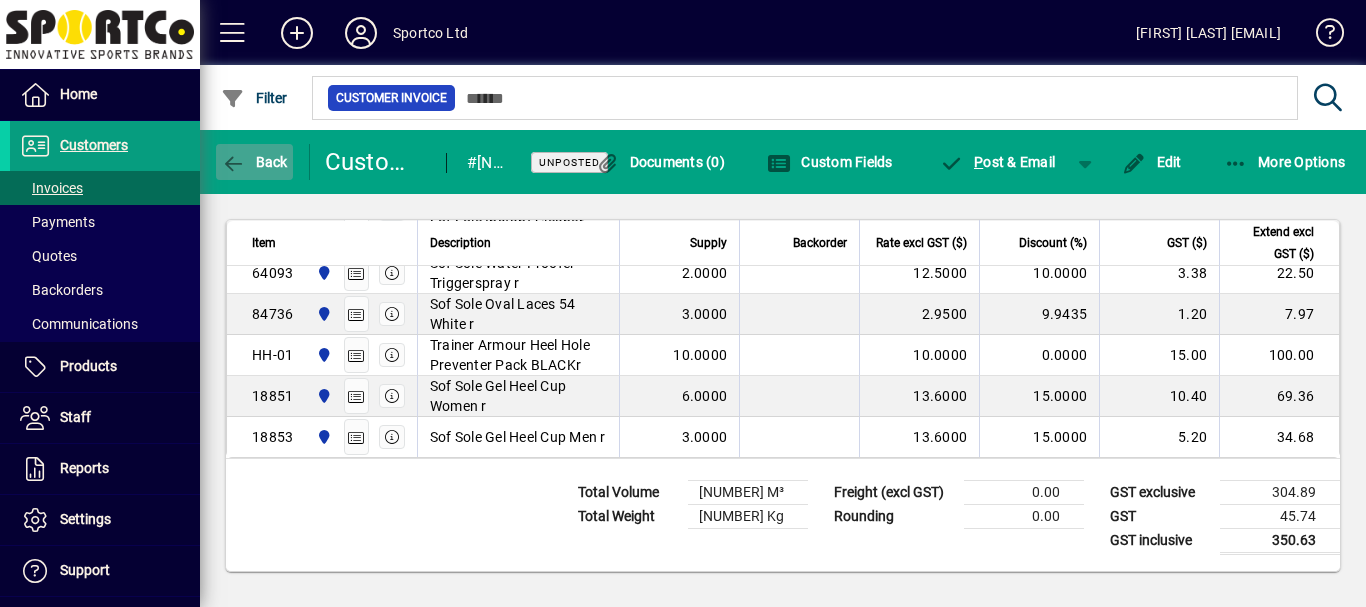 click on "Back" 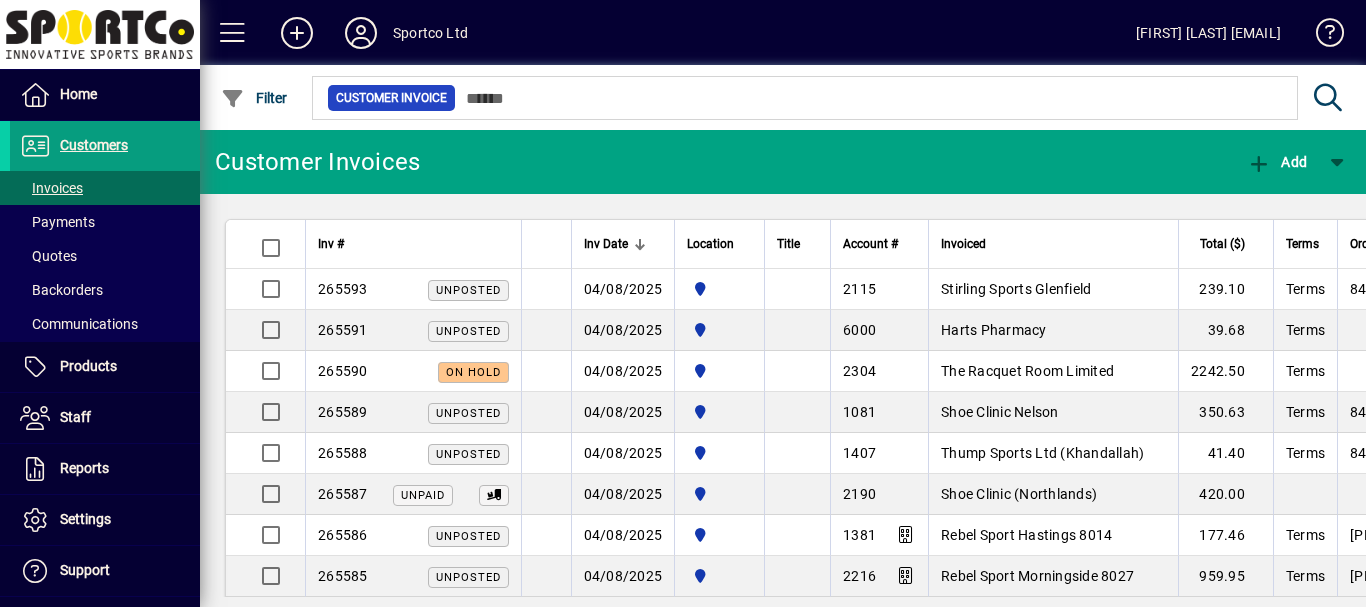 scroll, scrollTop: 0, scrollLeft: 0, axis: both 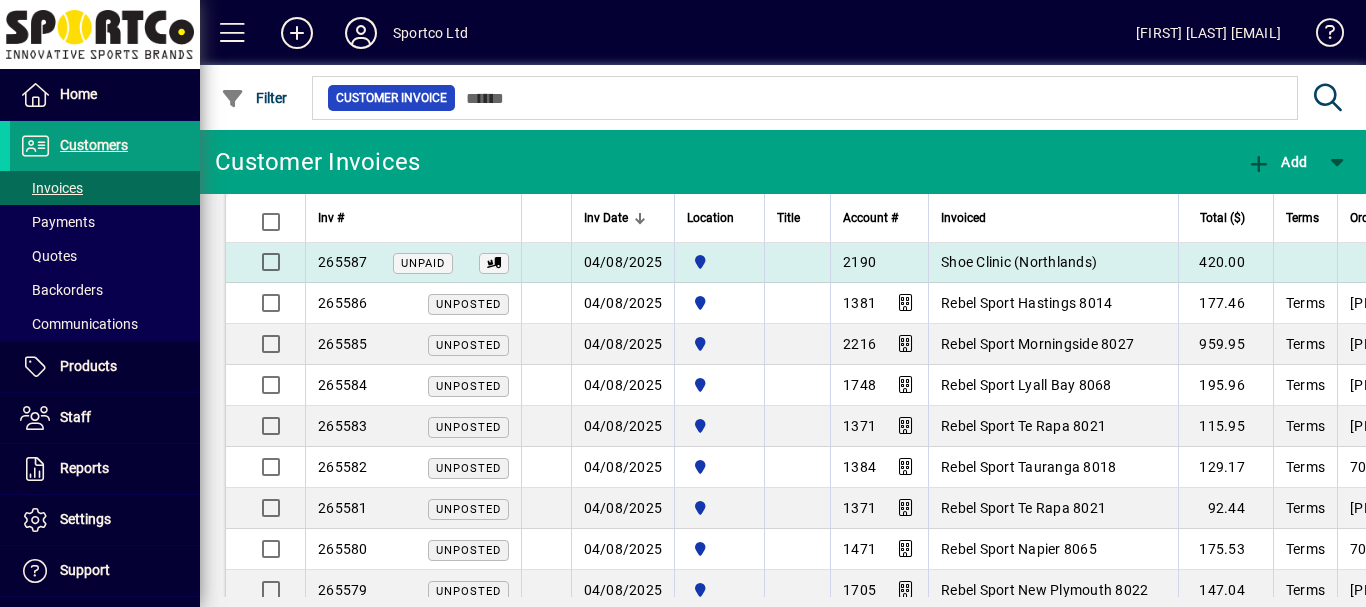 click on "Shoe Clinic (Northlands)" at bounding box center [1019, 262] 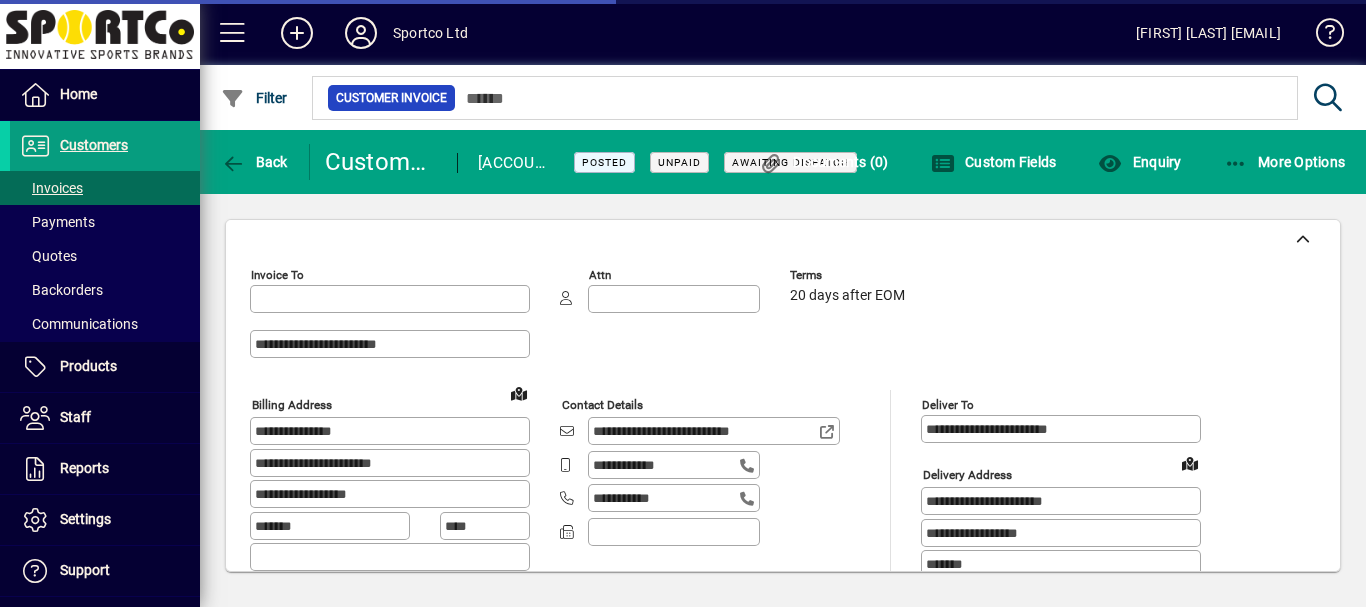 type on "**********" 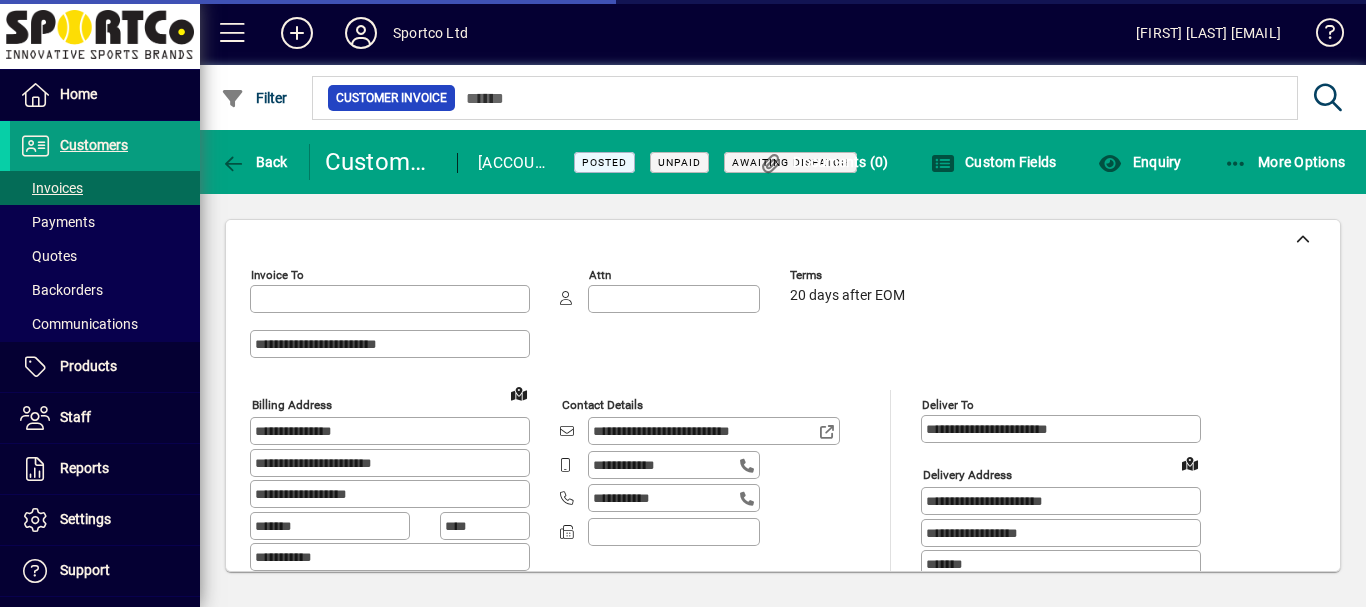 type on "**********" 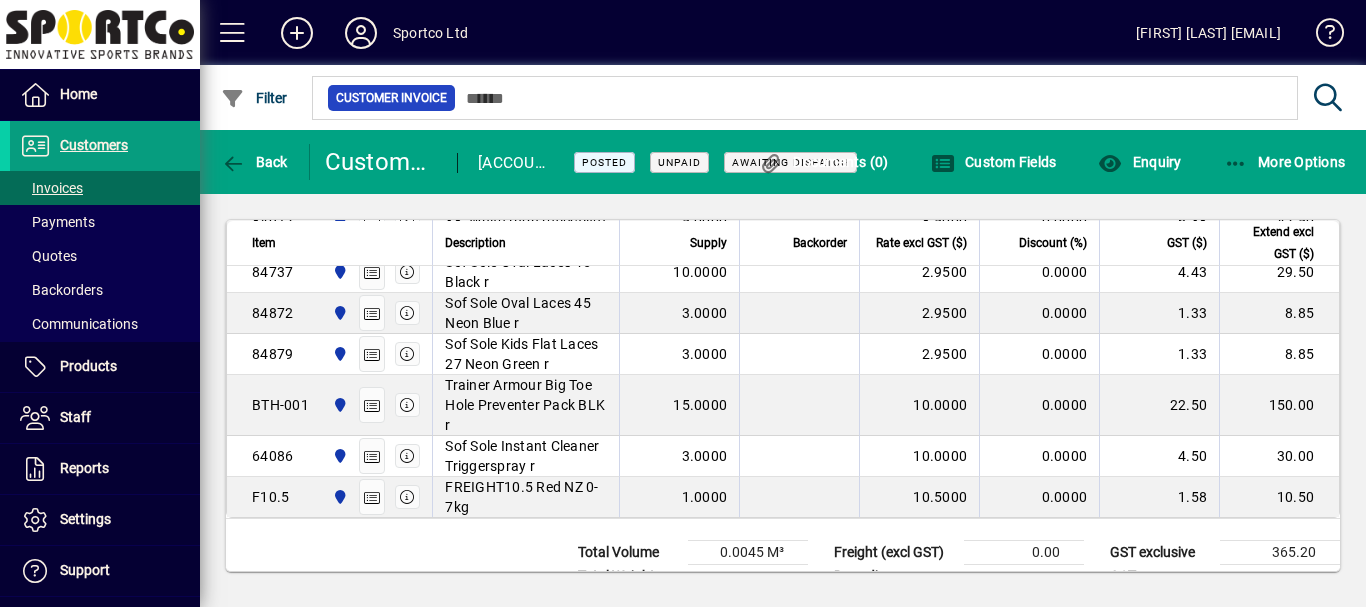 scroll, scrollTop: 1324, scrollLeft: 0, axis: vertical 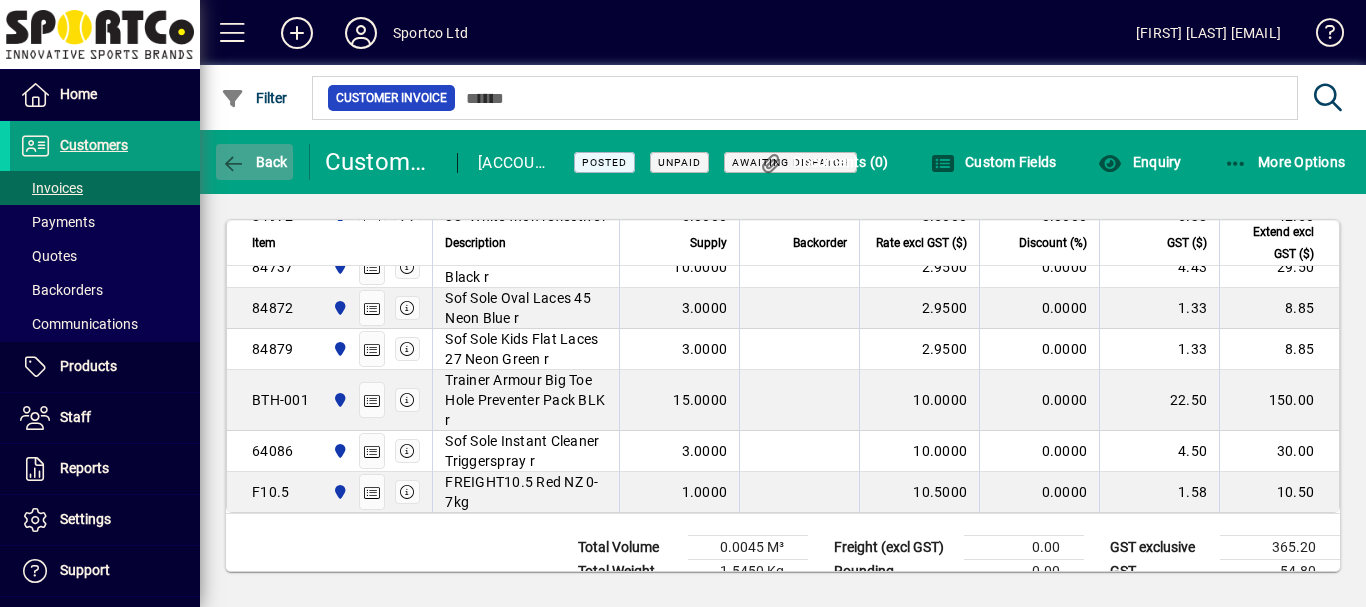 click on "Back" 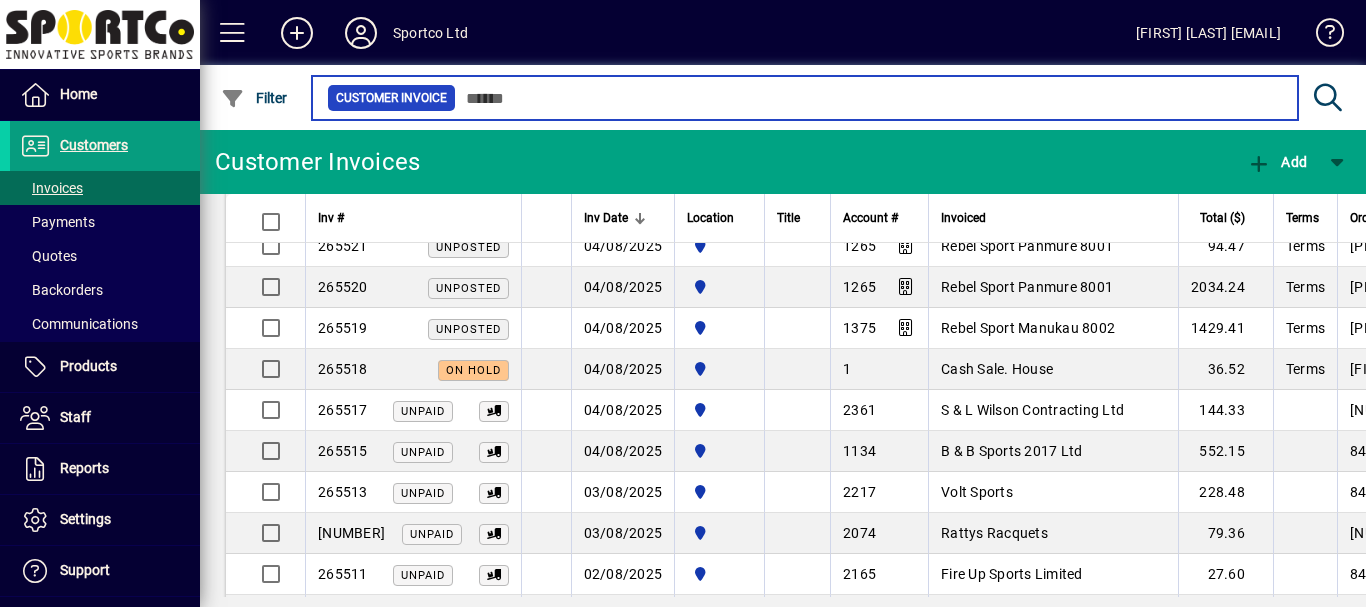 scroll, scrollTop: 2925, scrollLeft: 0, axis: vertical 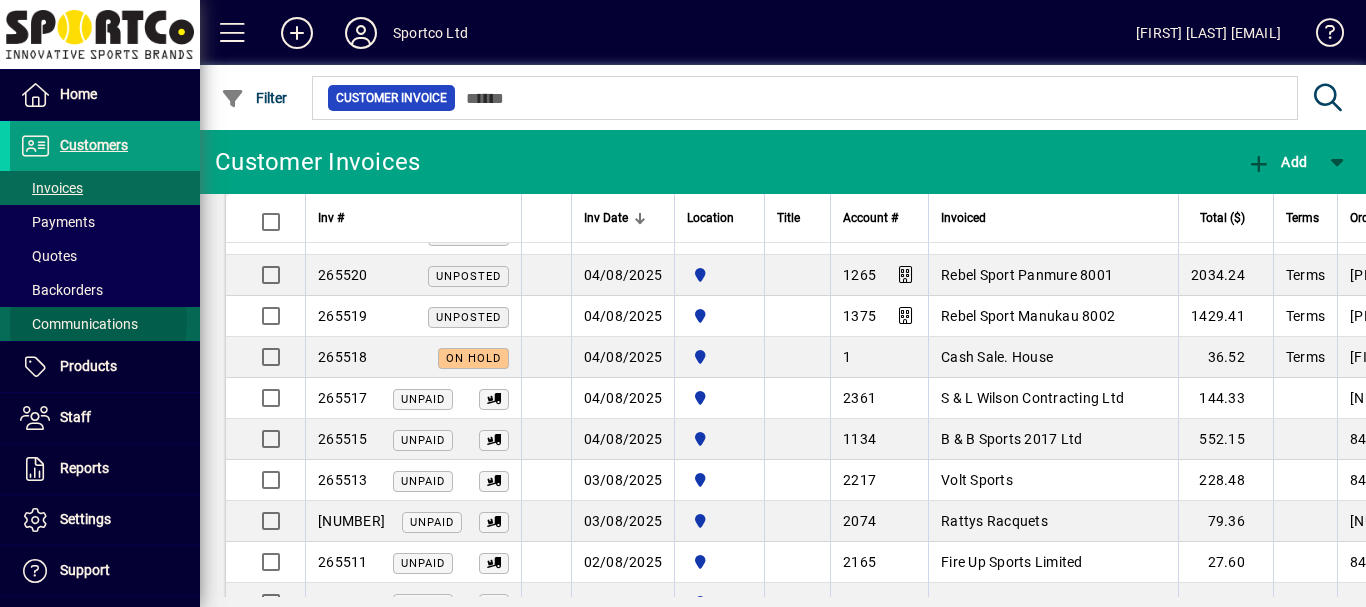click on "Communications" at bounding box center [79, 324] 